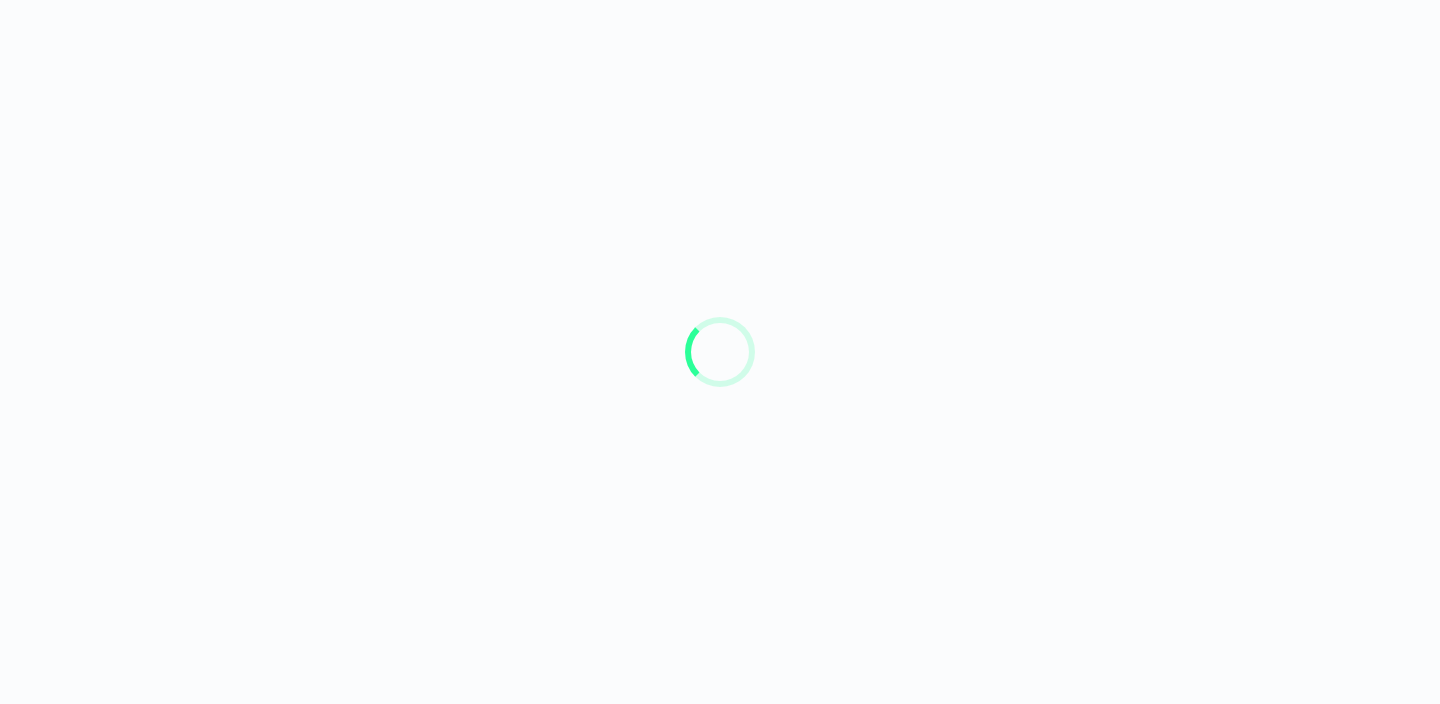 scroll, scrollTop: 0, scrollLeft: 0, axis: both 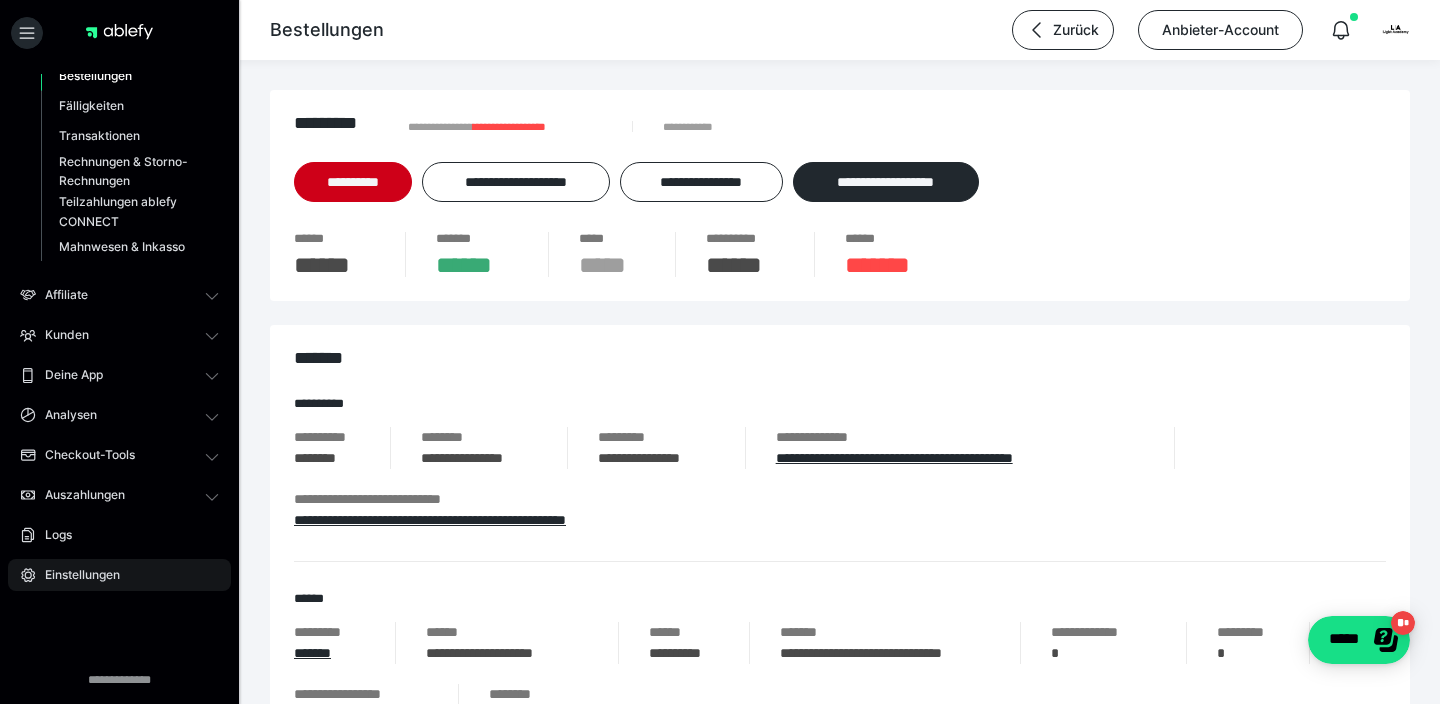 click on "Einstellungen" at bounding box center (75, 575) 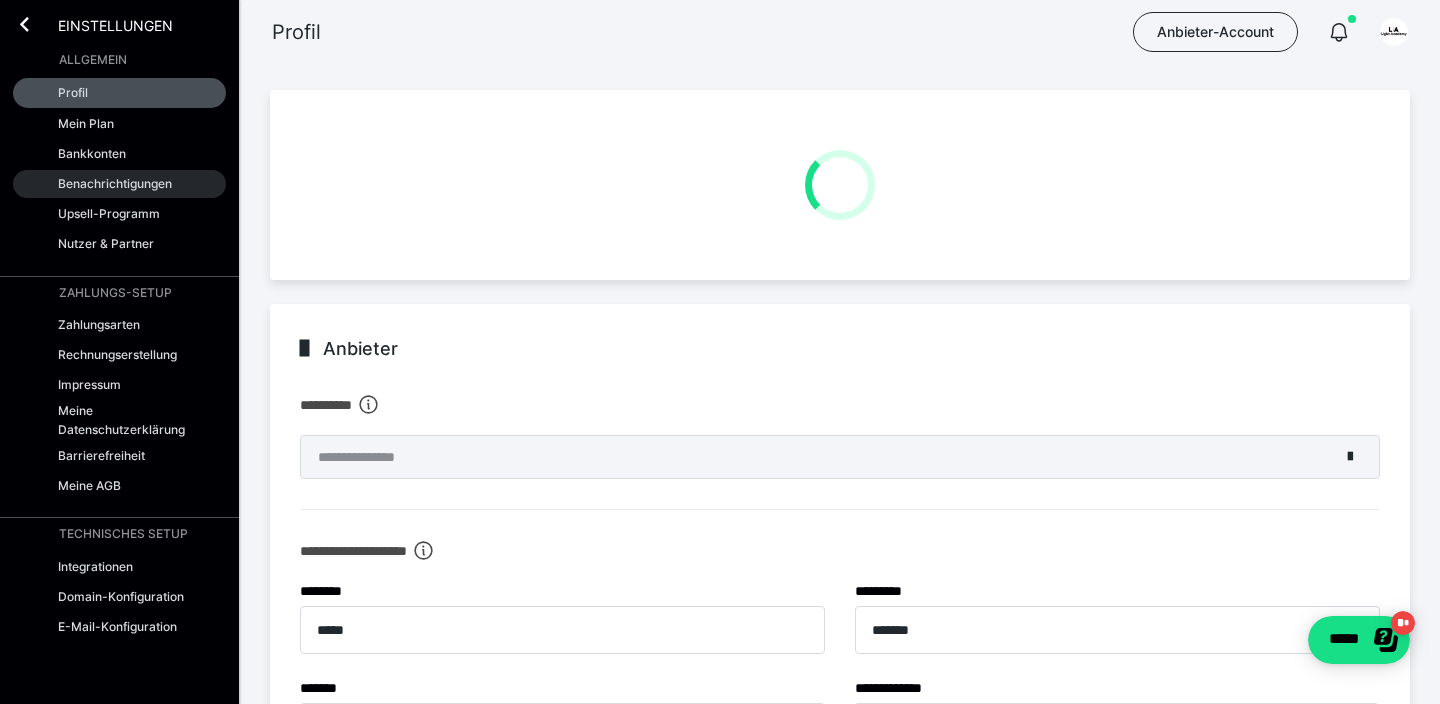 type 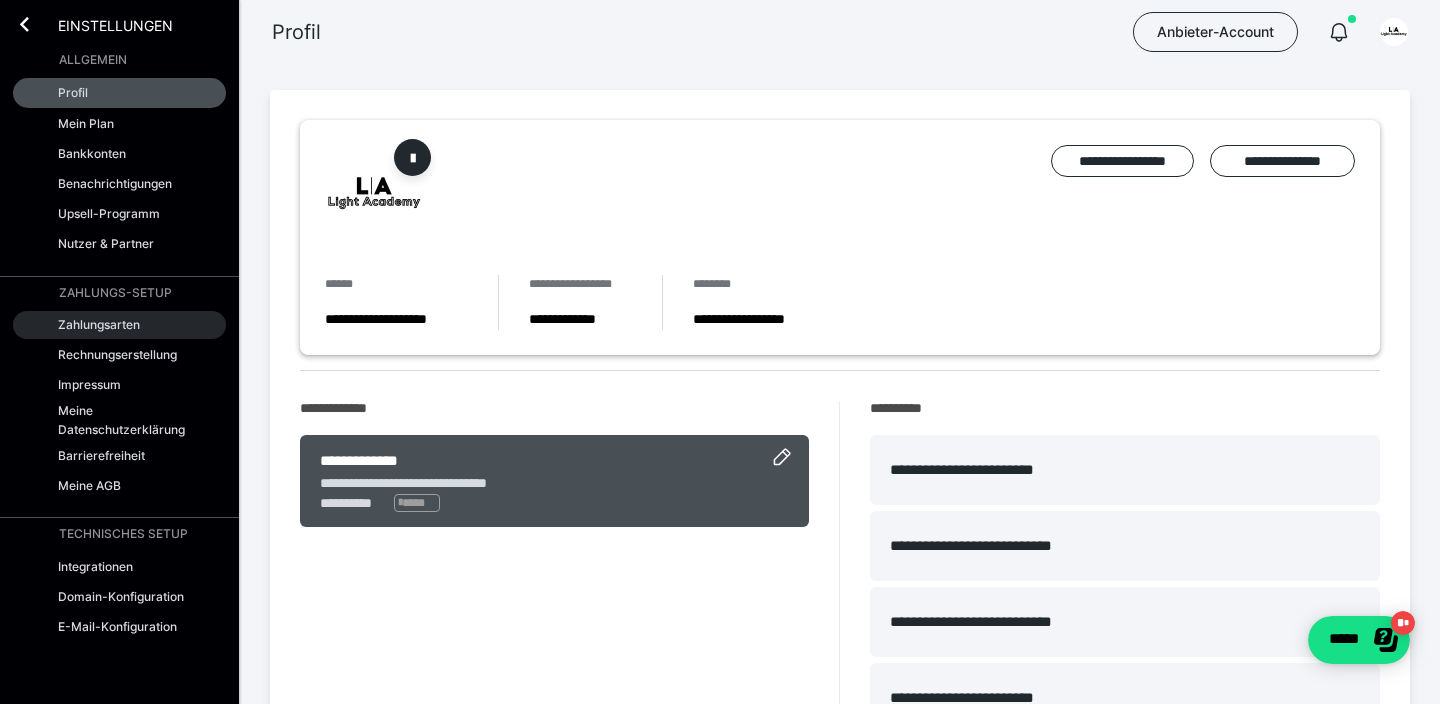 click on "Zahlungsarten" at bounding box center (99, 324) 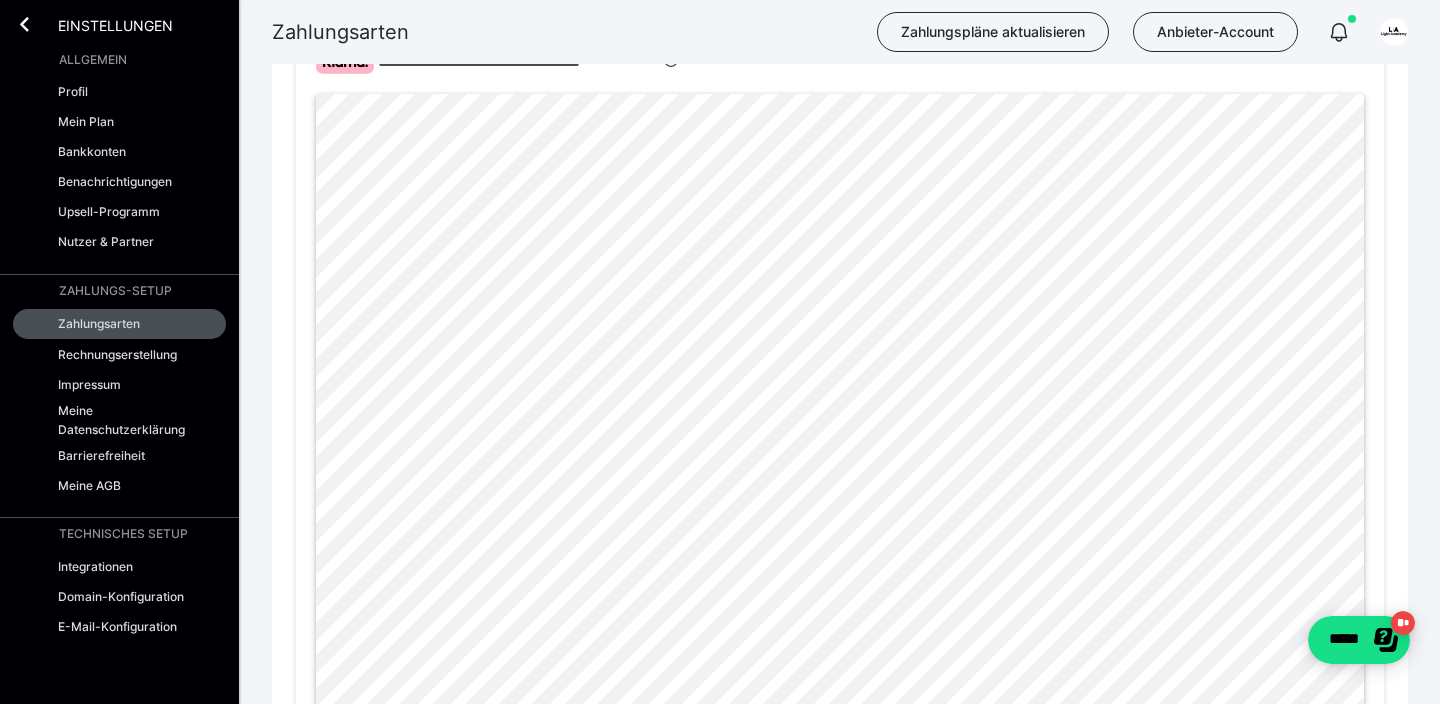 scroll, scrollTop: 1012, scrollLeft: 0, axis: vertical 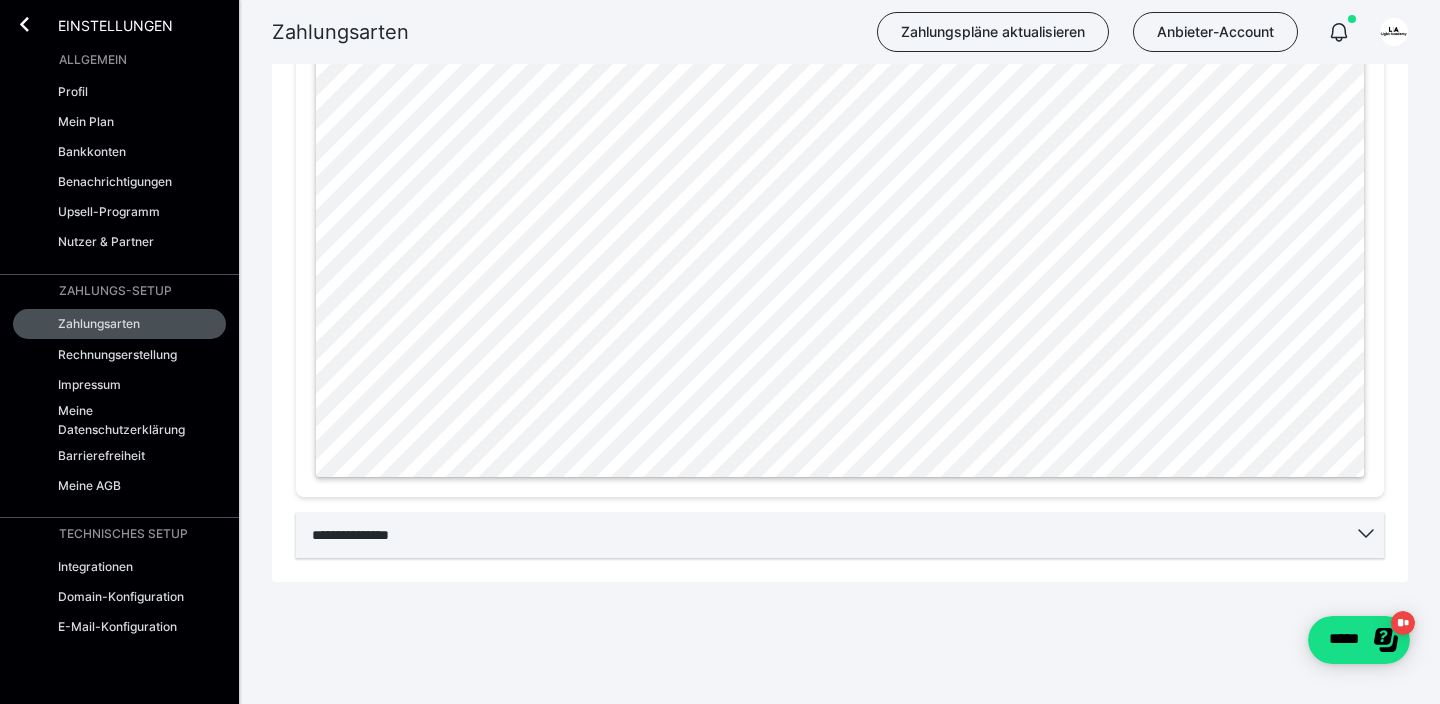 click on "**********" at bounding box center (840, 535) 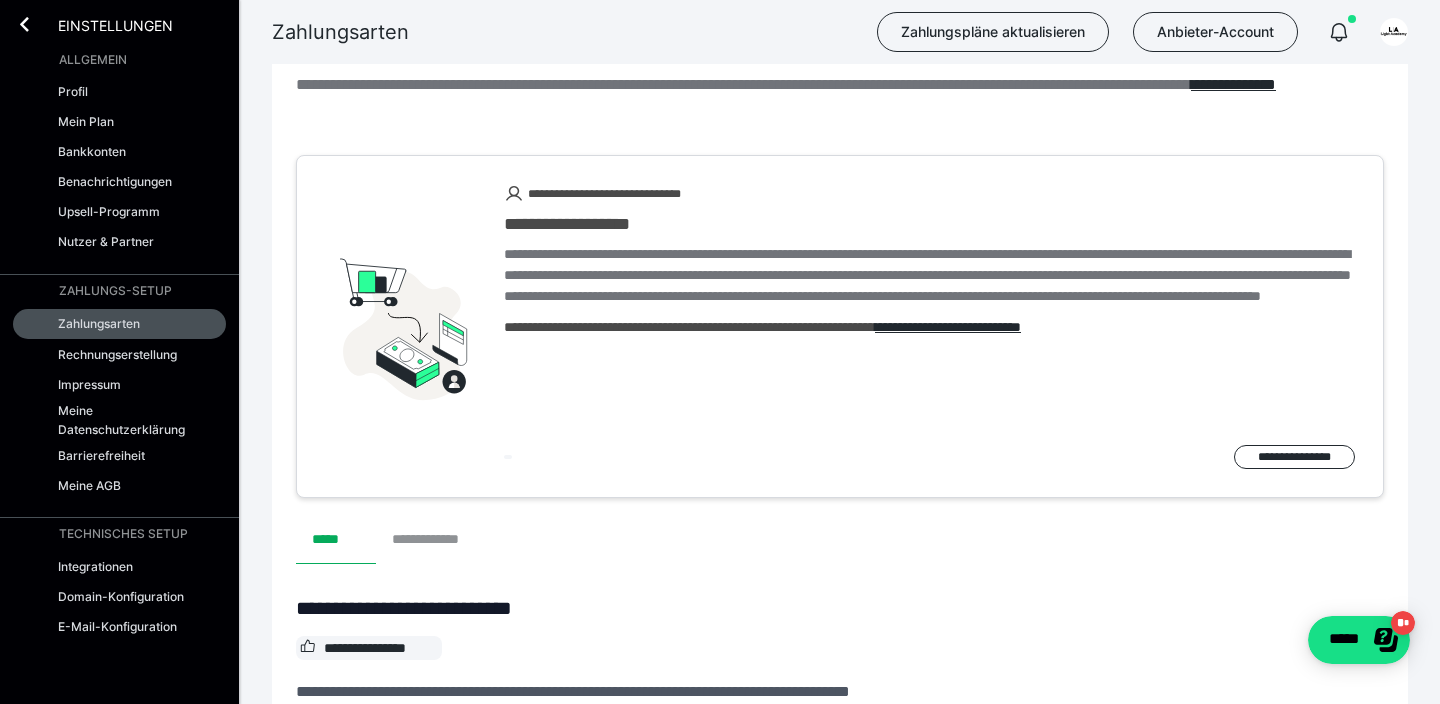 scroll, scrollTop: 81, scrollLeft: 0, axis: vertical 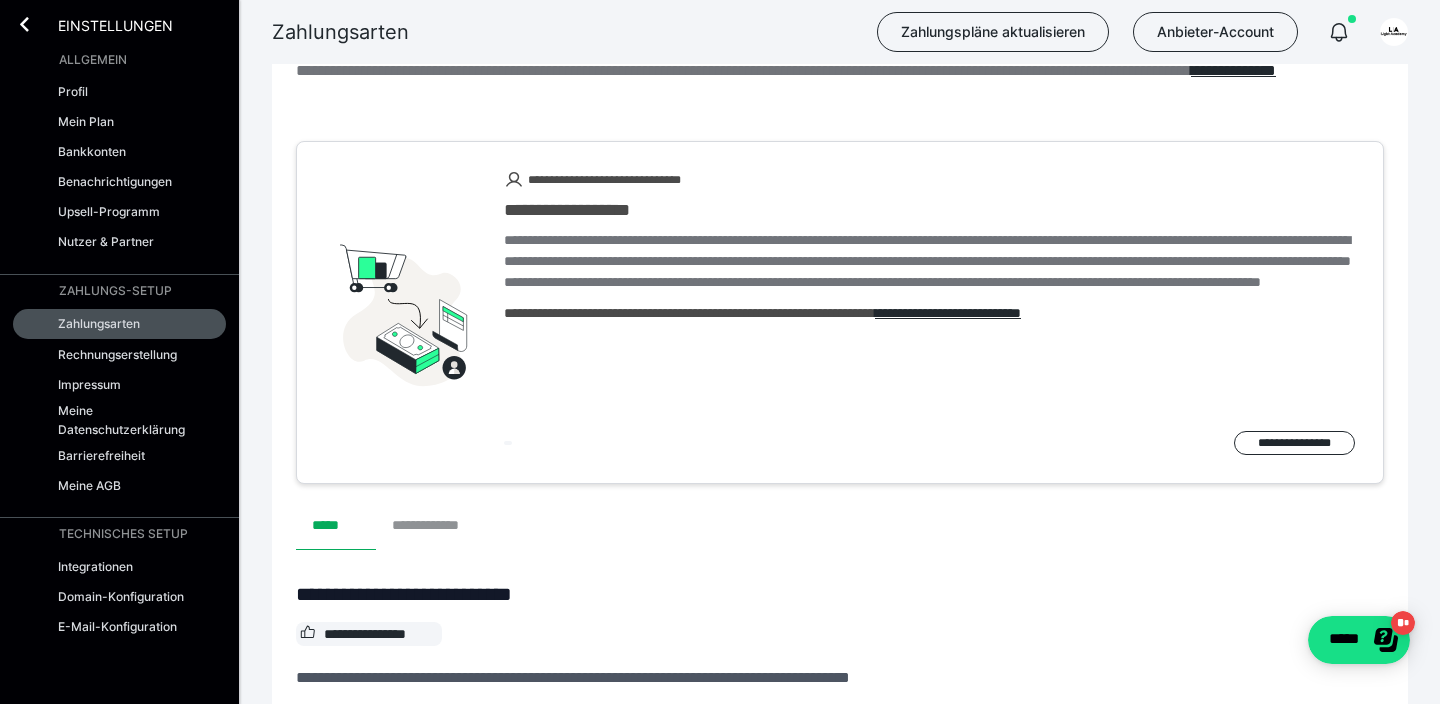 click on "**********" at bounding box center (437, 526) 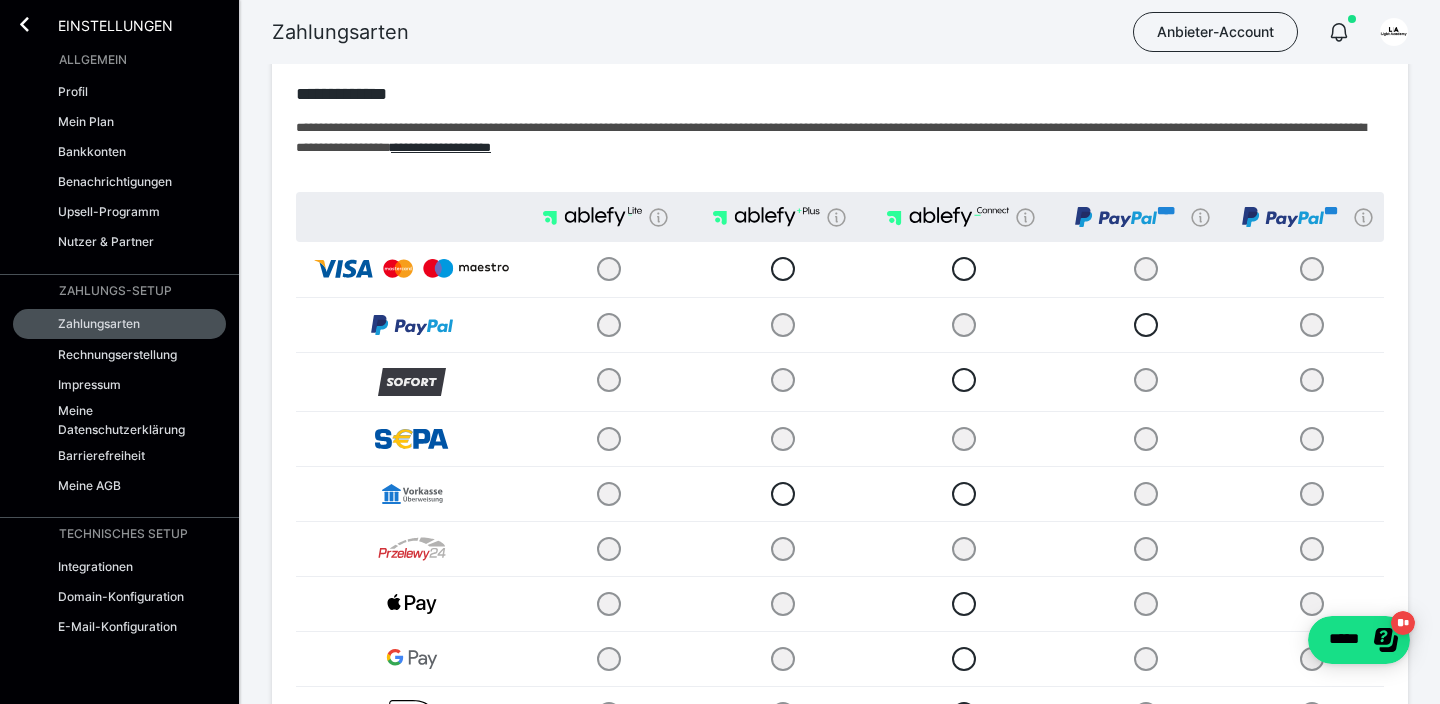 scroll, scrollTop: 73, scrollLeft: 0, axis: vertical 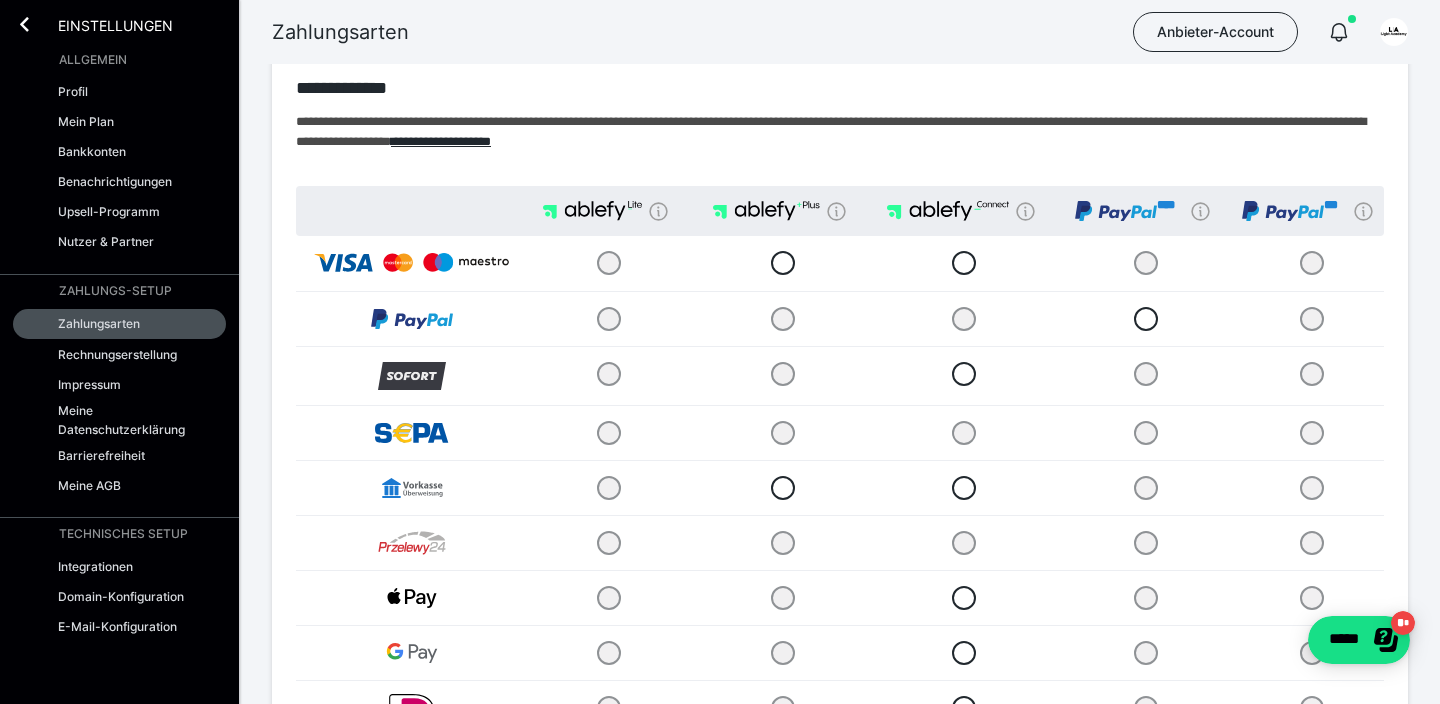 click at bounding box center (961, 432) 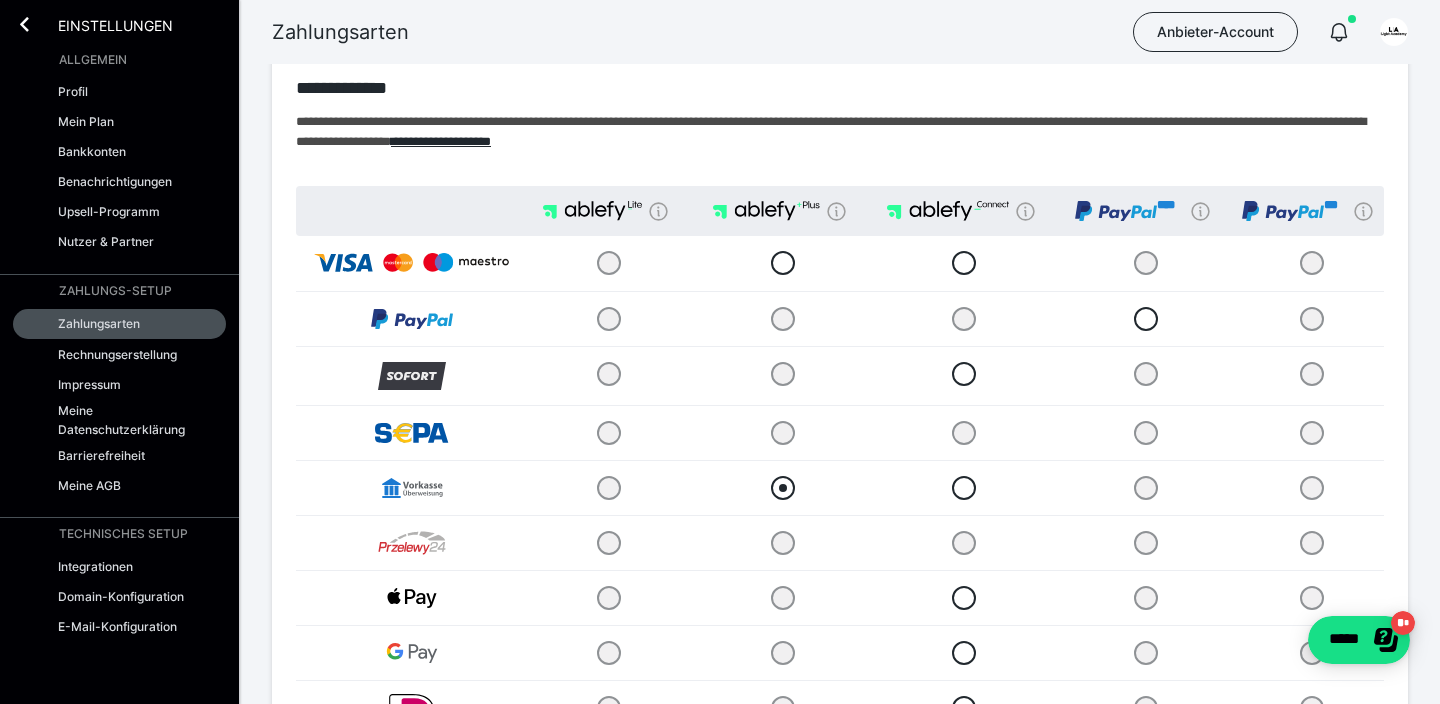 click at bounding box center (783, 488) 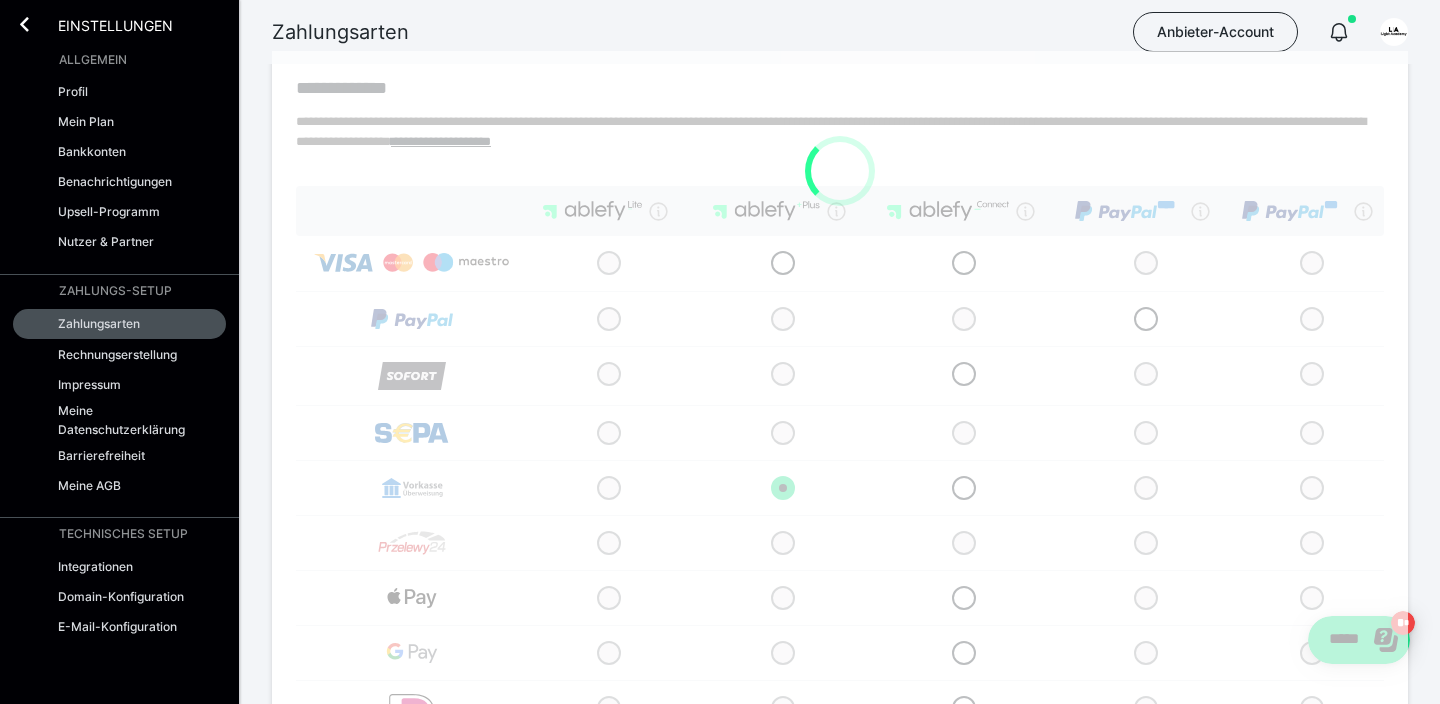 radio on "****" 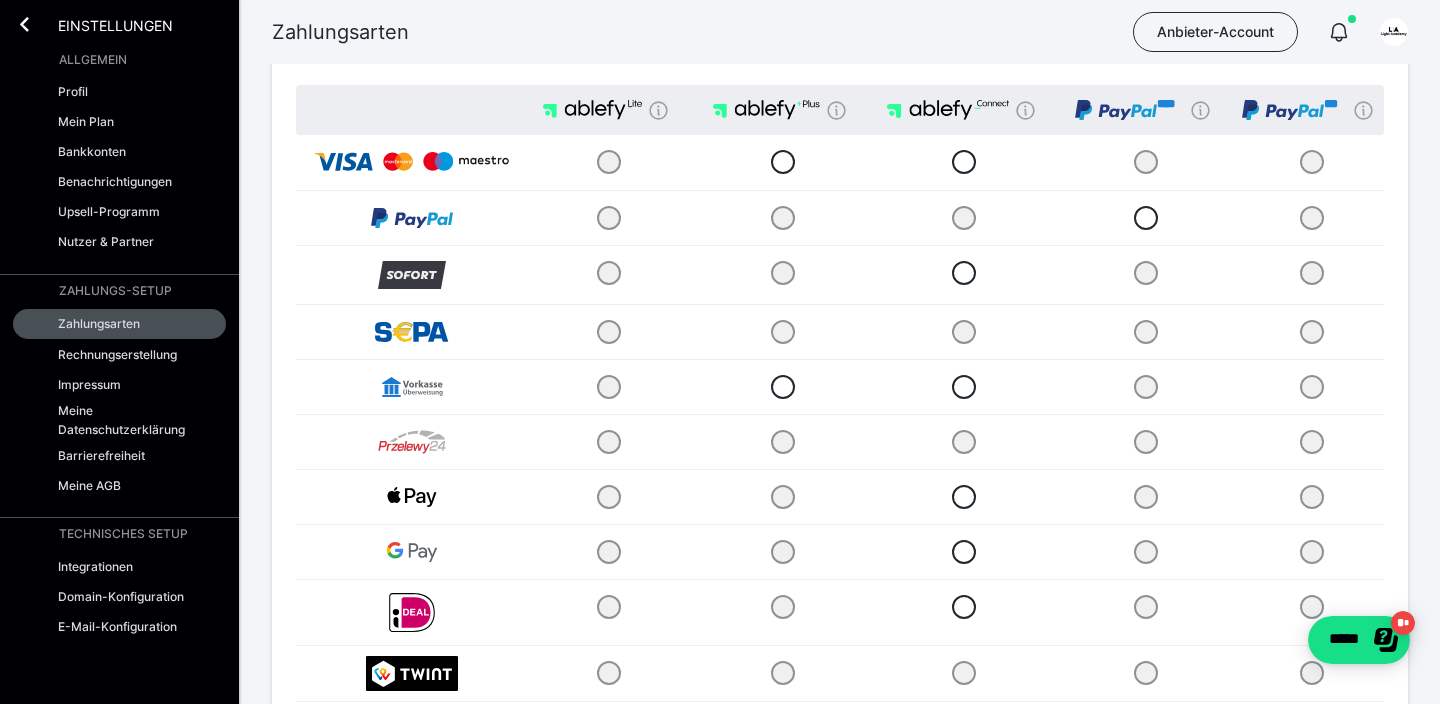 scroll, scrollTop: 171, scrollLeft: 0, axis: vertical 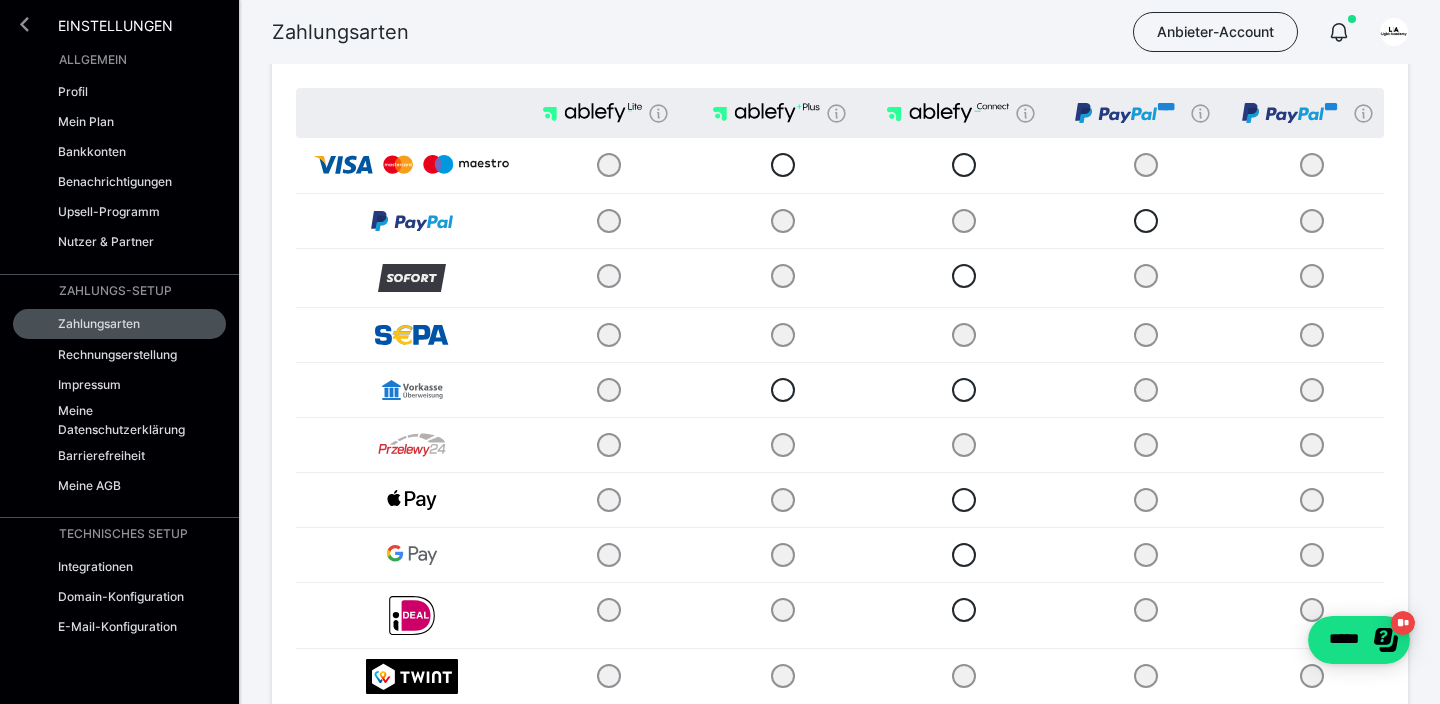click at bounding box center [24, 24] 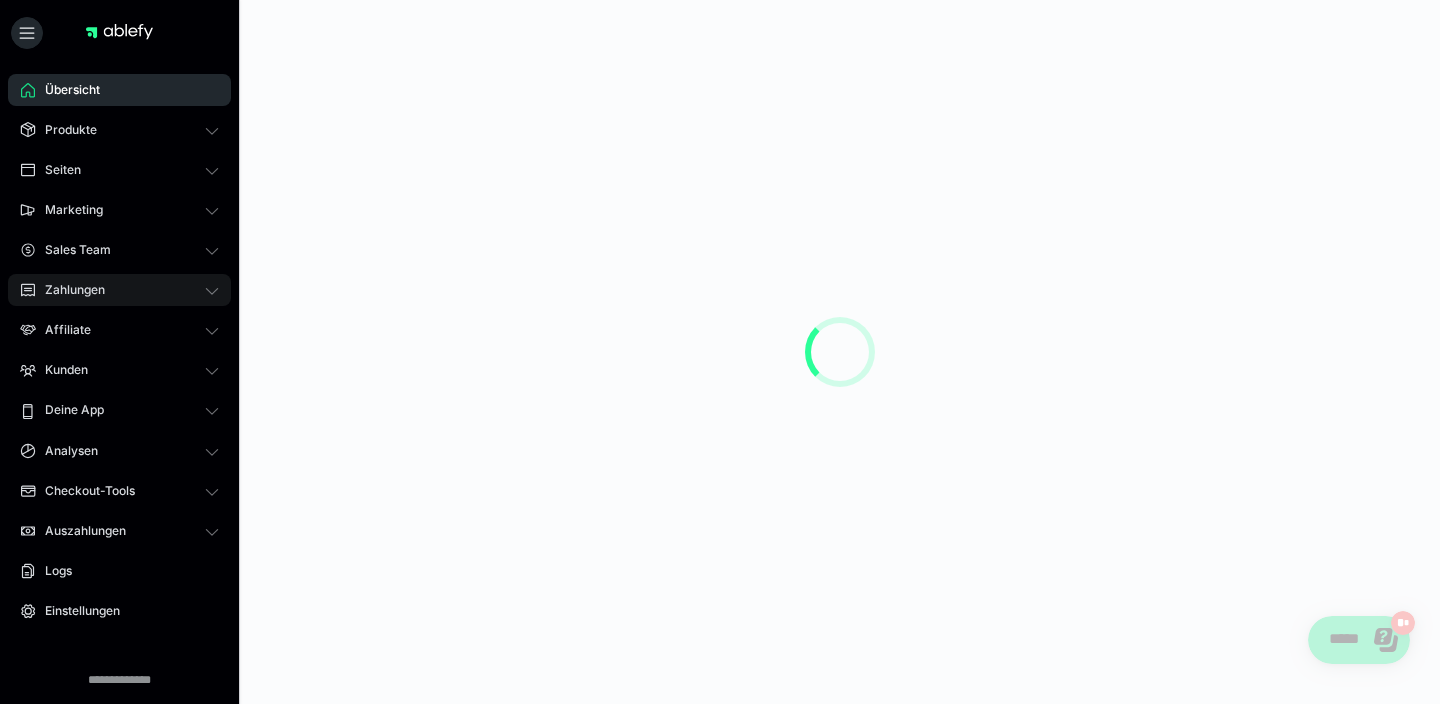 click on "Zahlungen" at bounding box center [68, 290] 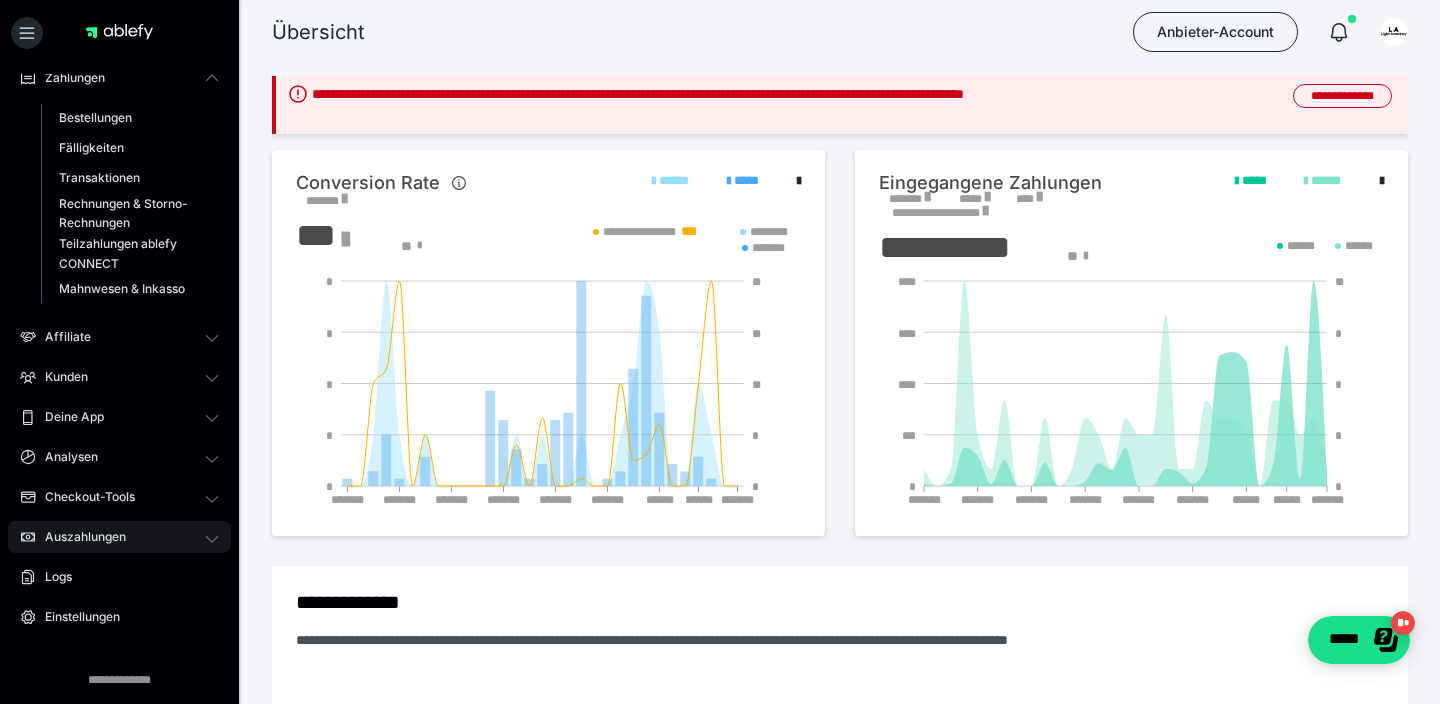 click on "Auszahlungen" at bounding box center (78, 537) 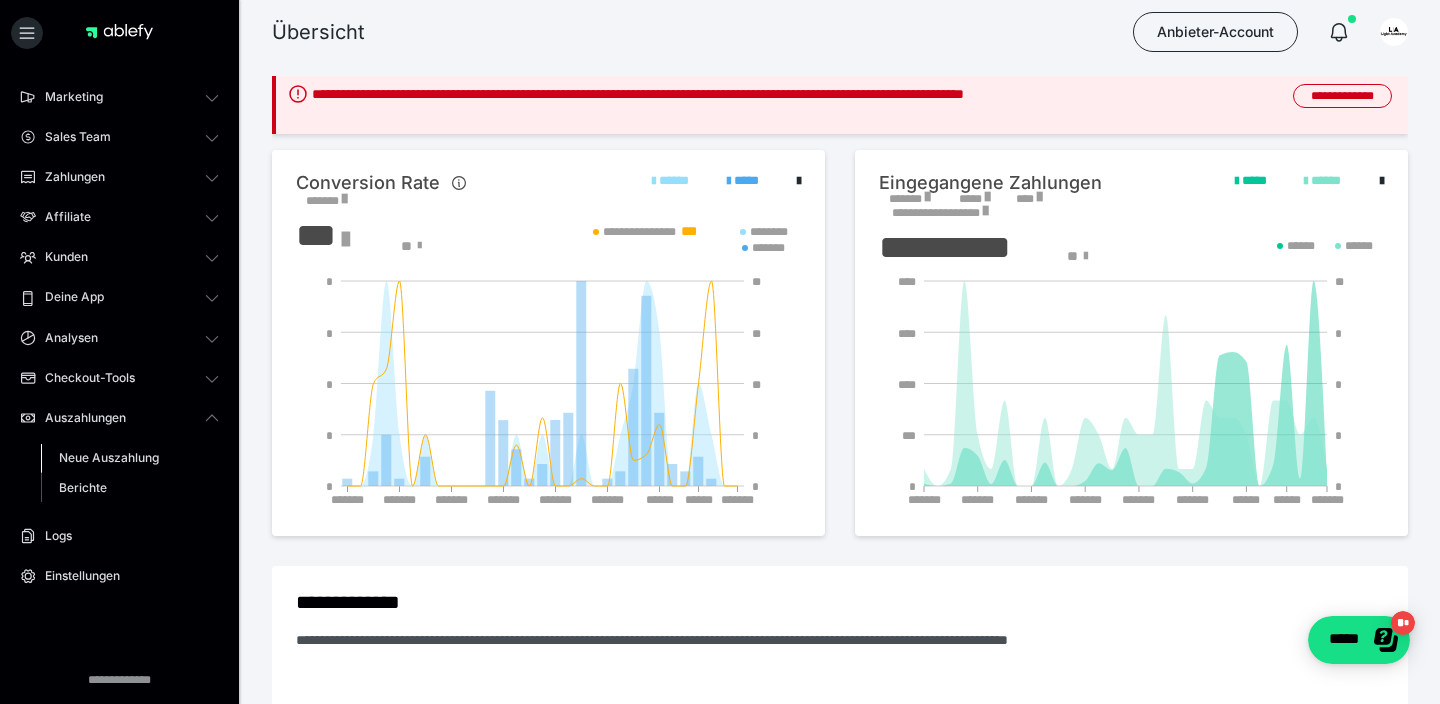 click on "Neue Auszahlung" at bounding box center [109, 457] 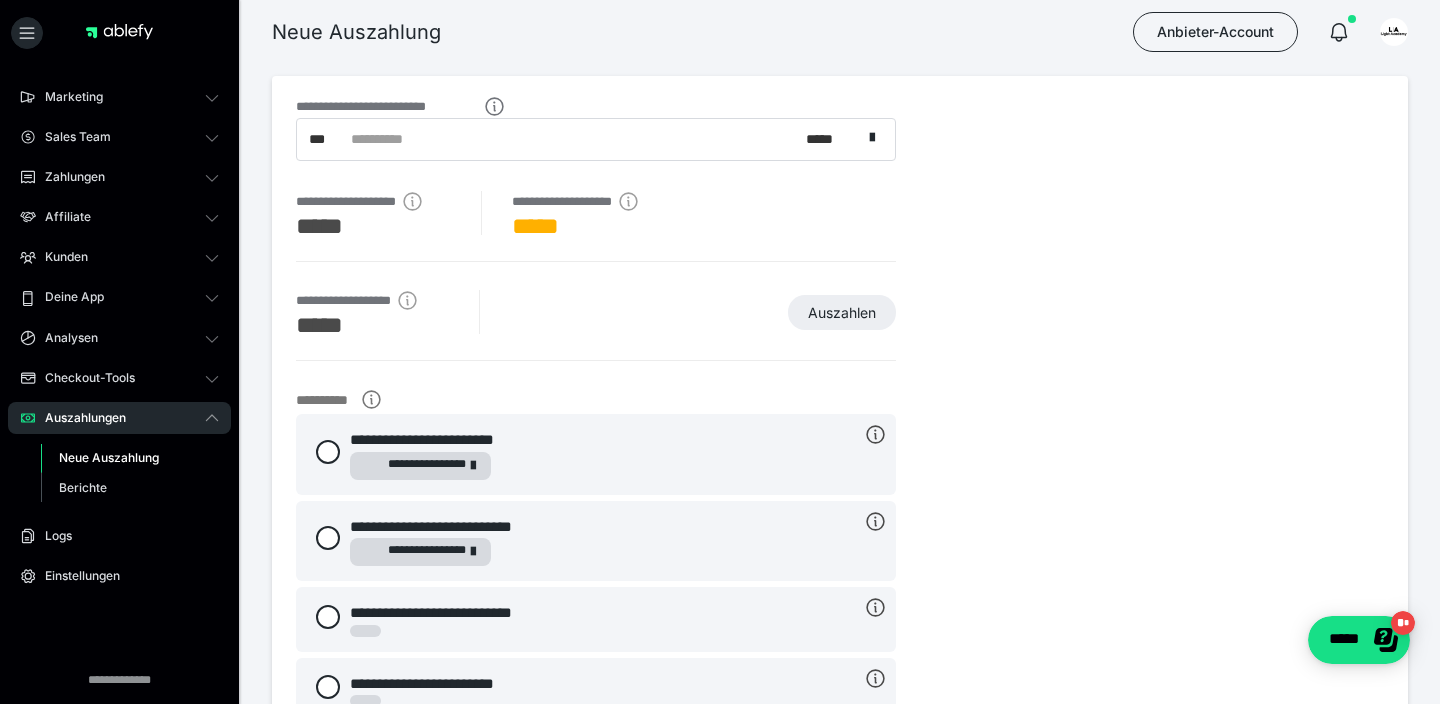 click on "**********" at bounding box center (587, 139) 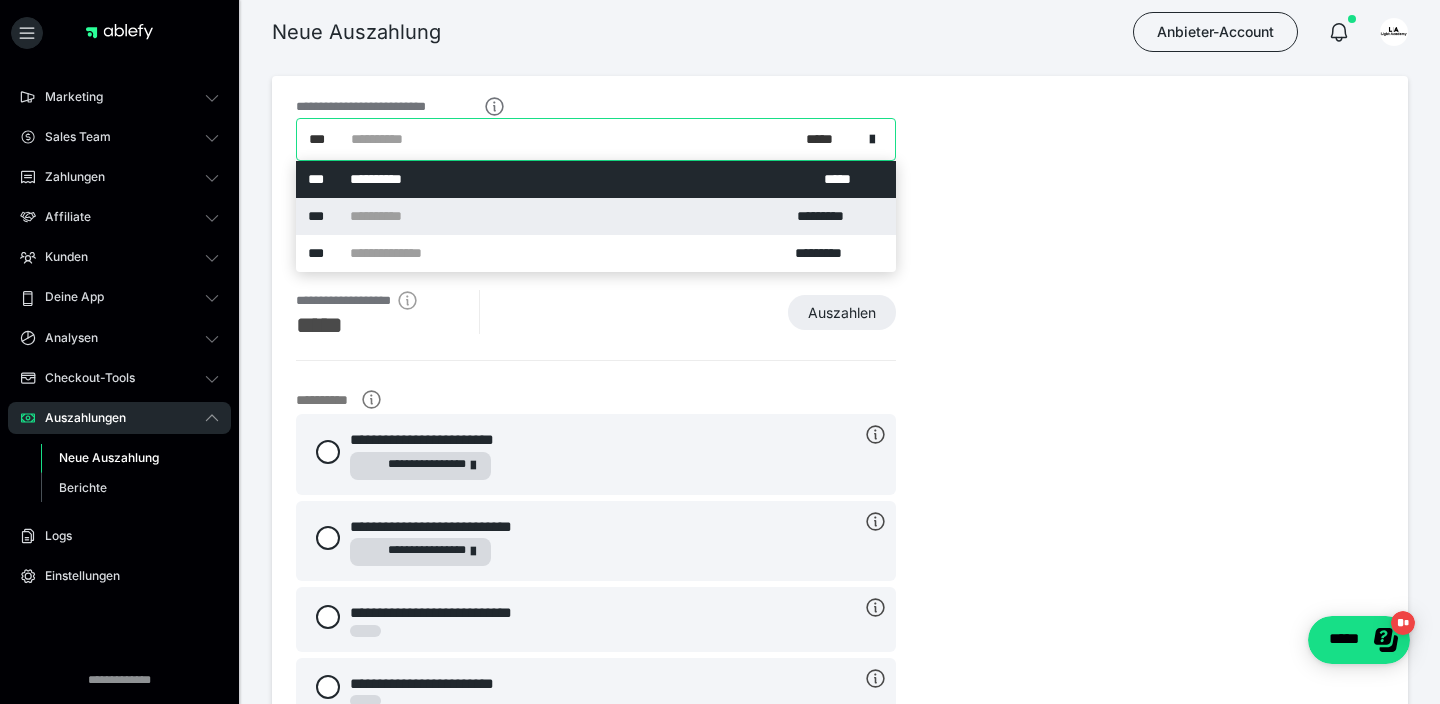 click on "**********" at bounding box center [596, 216] 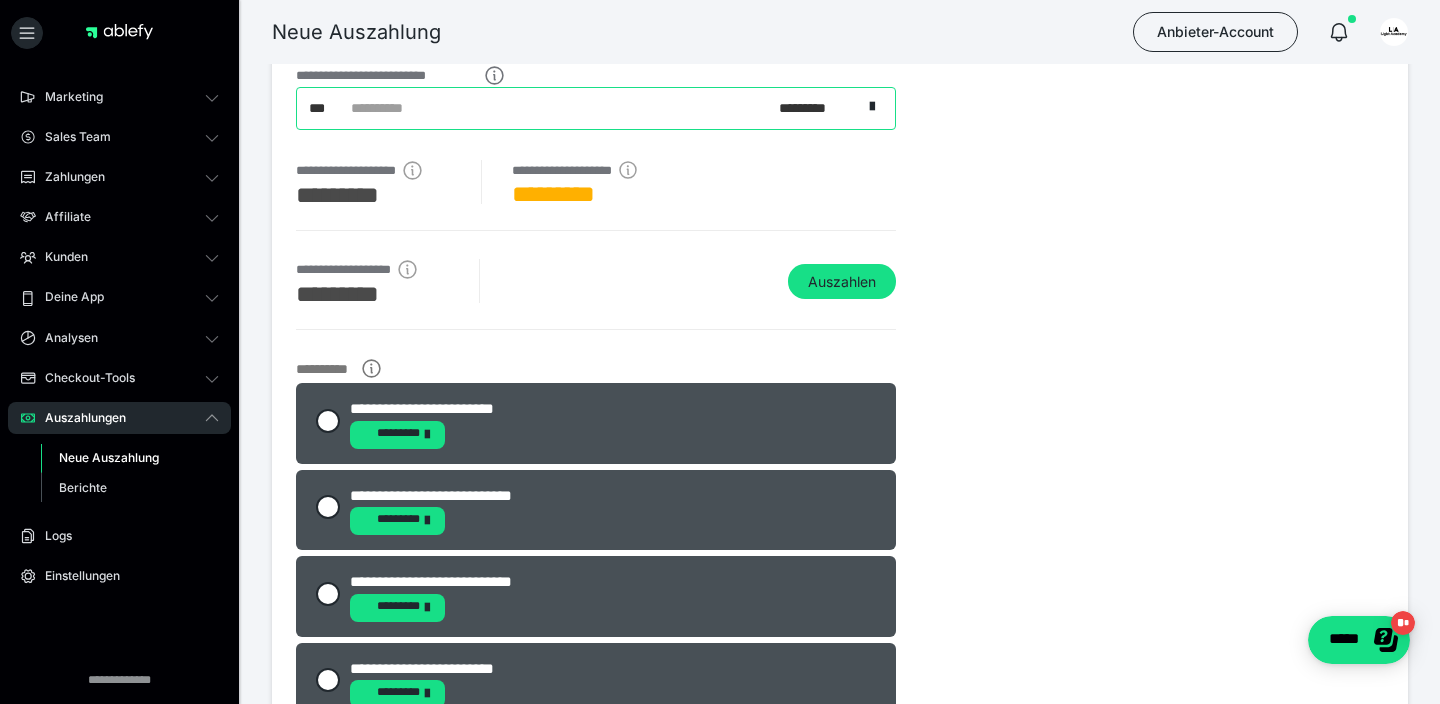 scroll, scrollTop: 27, scrollLeft: 0, axis: vertical 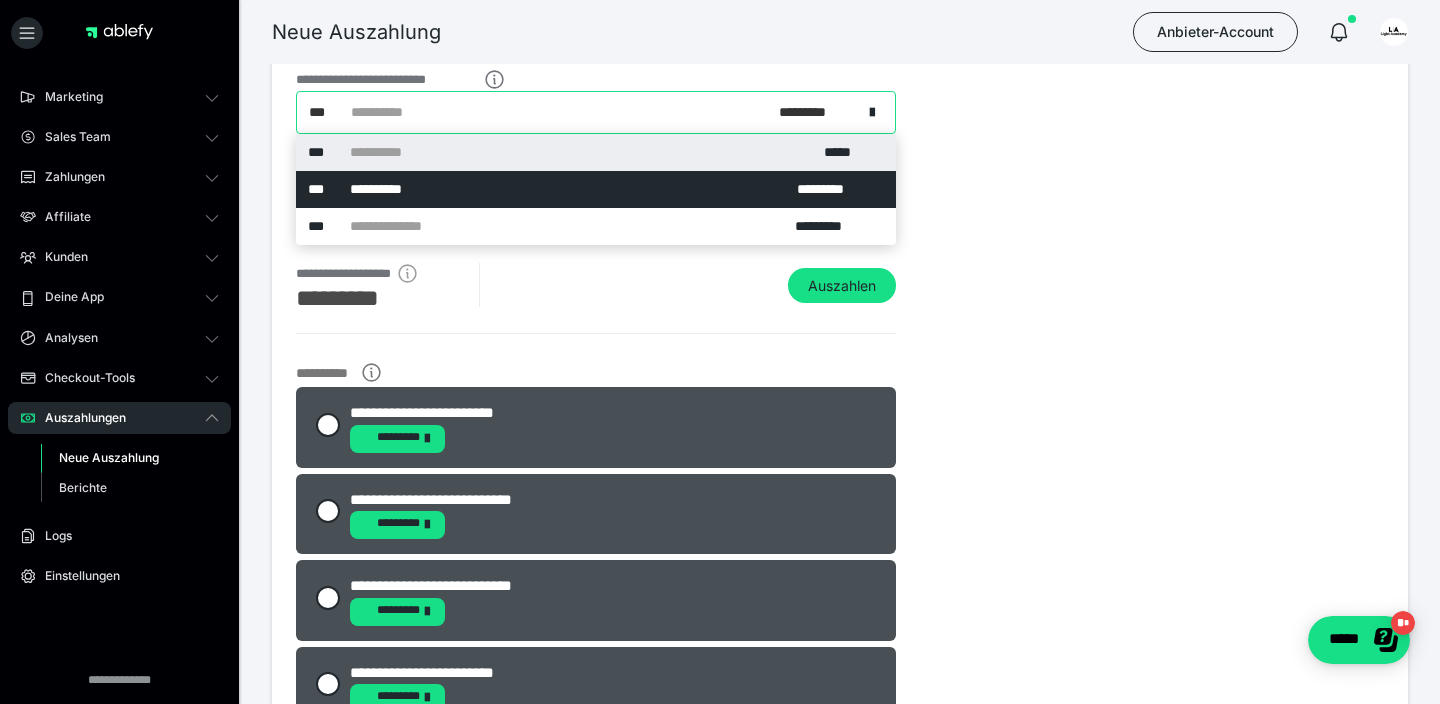 click on "**********" at bounding box center (587, 112) 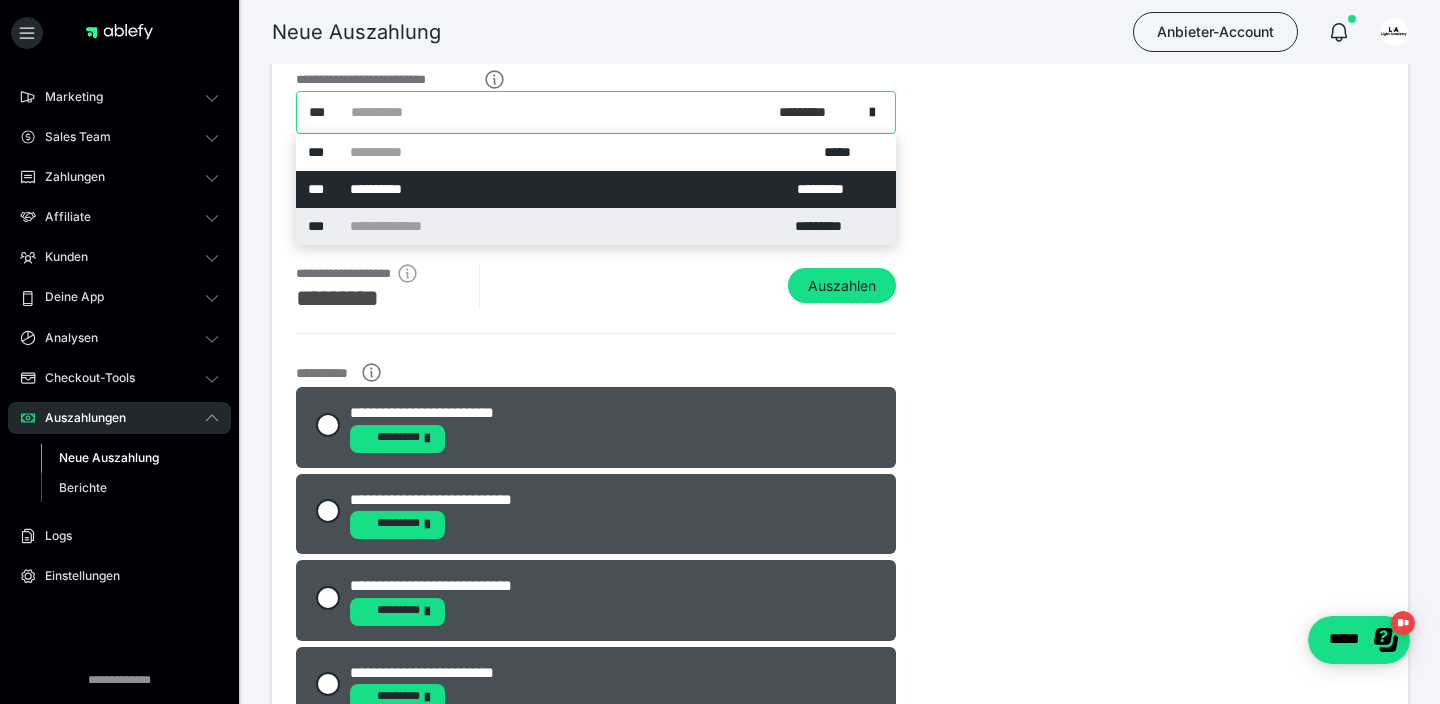 click on "**********" at bounding box center (596, 226) 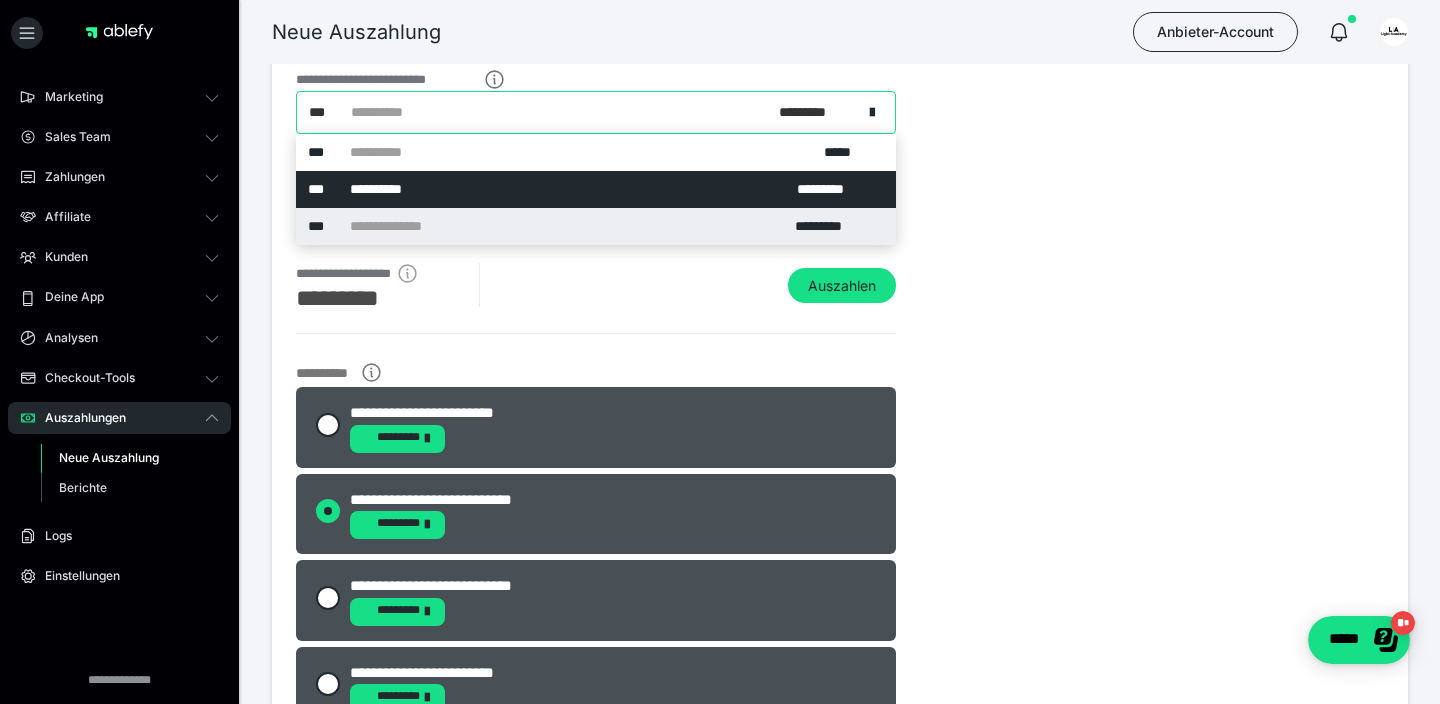 radio on "*****" 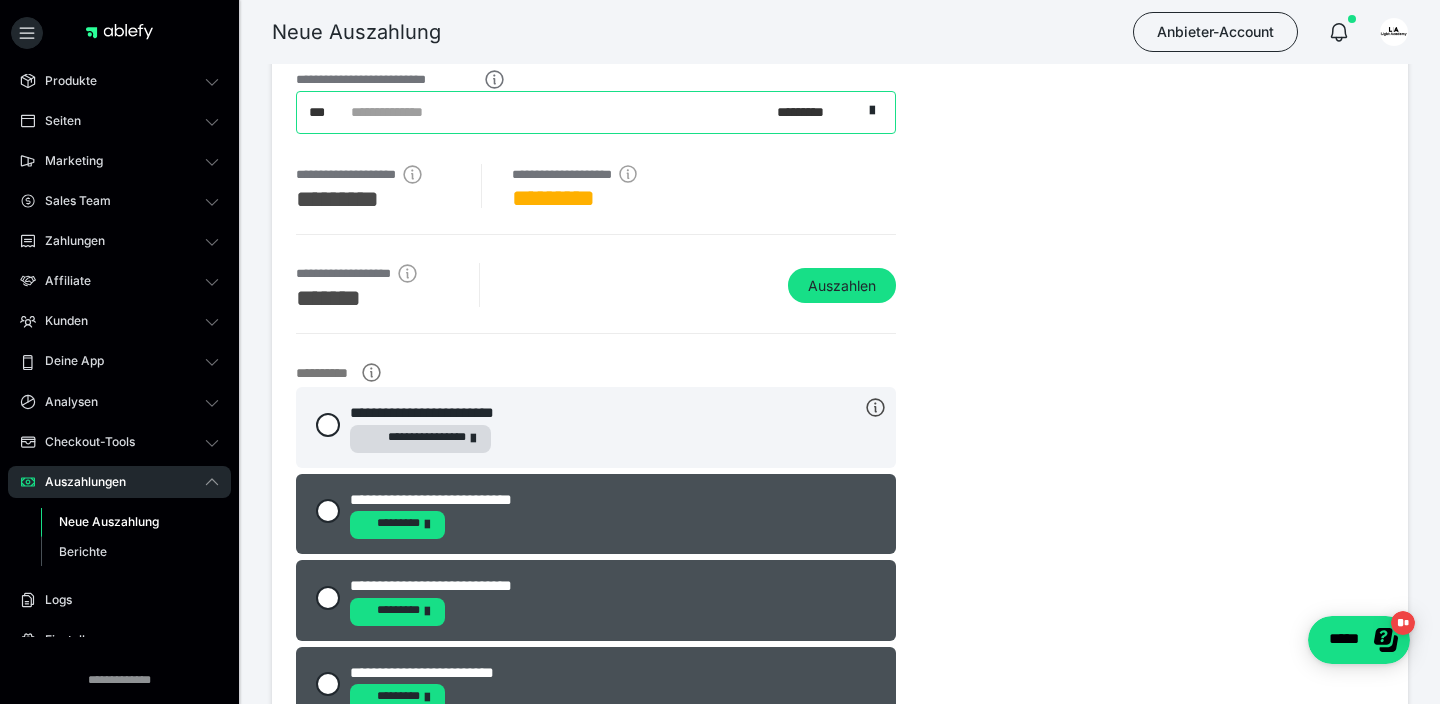 scroll, scrollTop: 0, scrollLeft: 0, axis: both 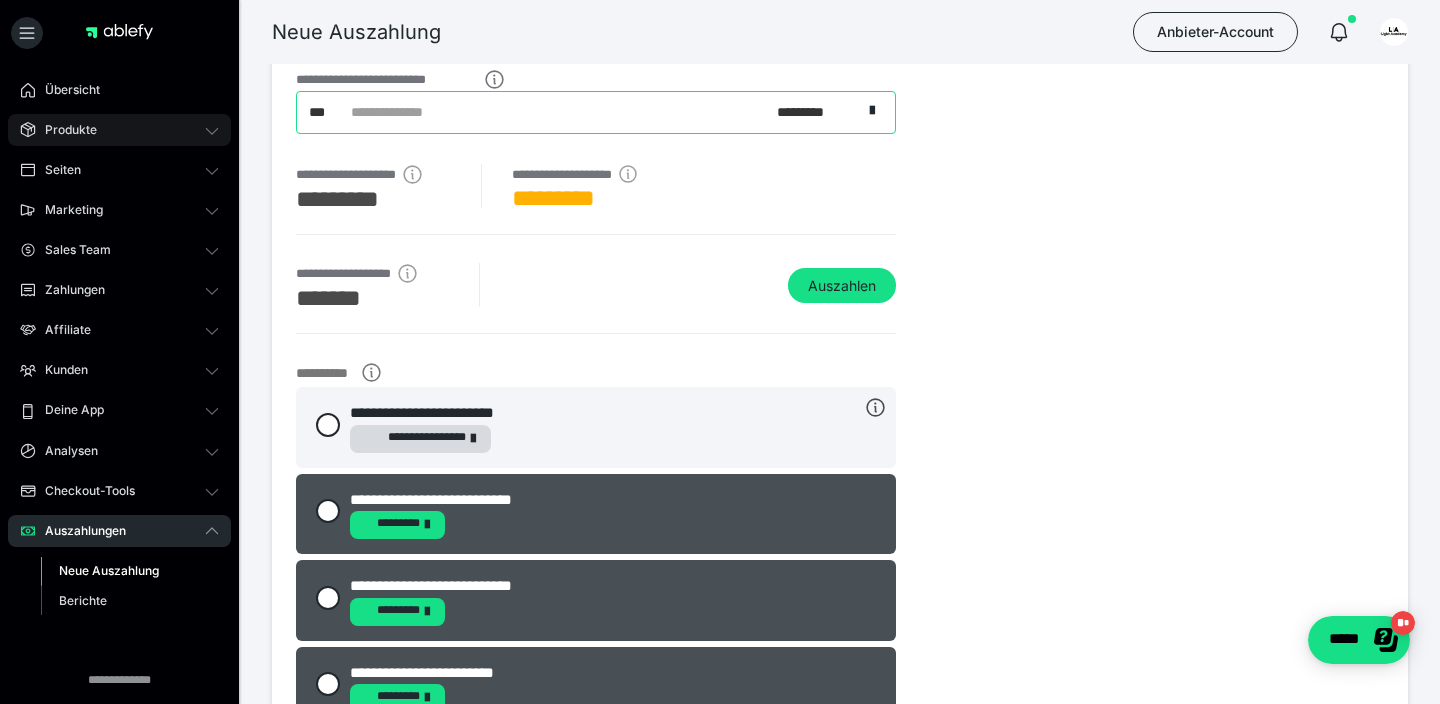 click on "Produkte" at bounding box center (64, 130) 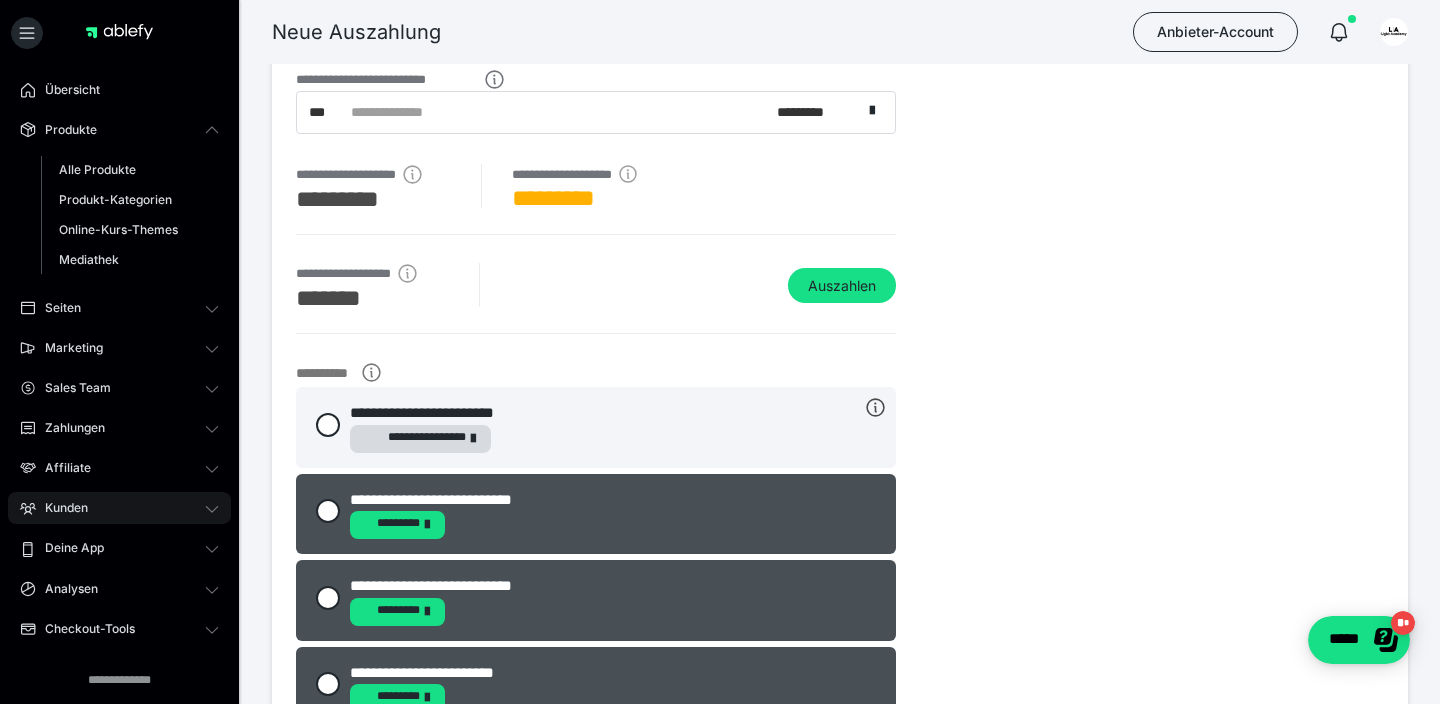 click on "Kunden" at bounding box center [59, 508] 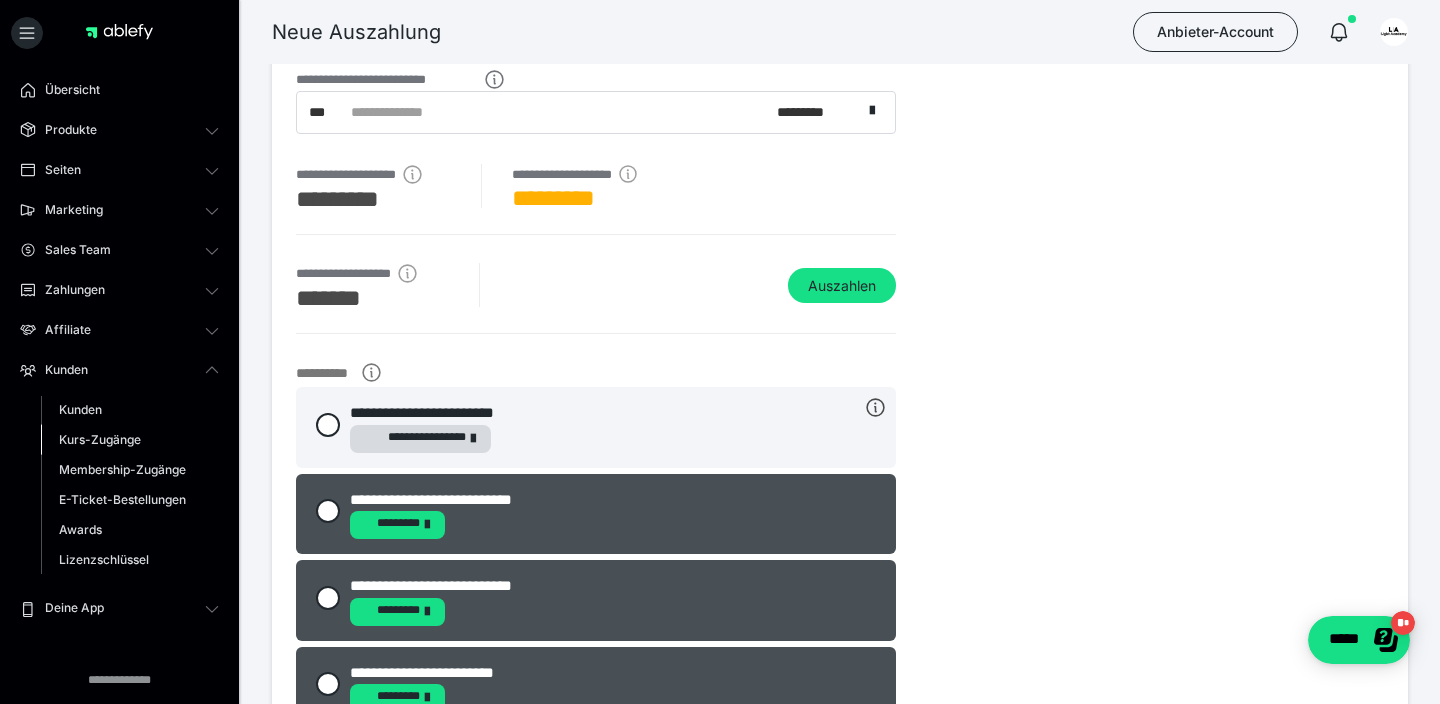 click on "Kurs-Zugänge" at bounding box center [100, 439] 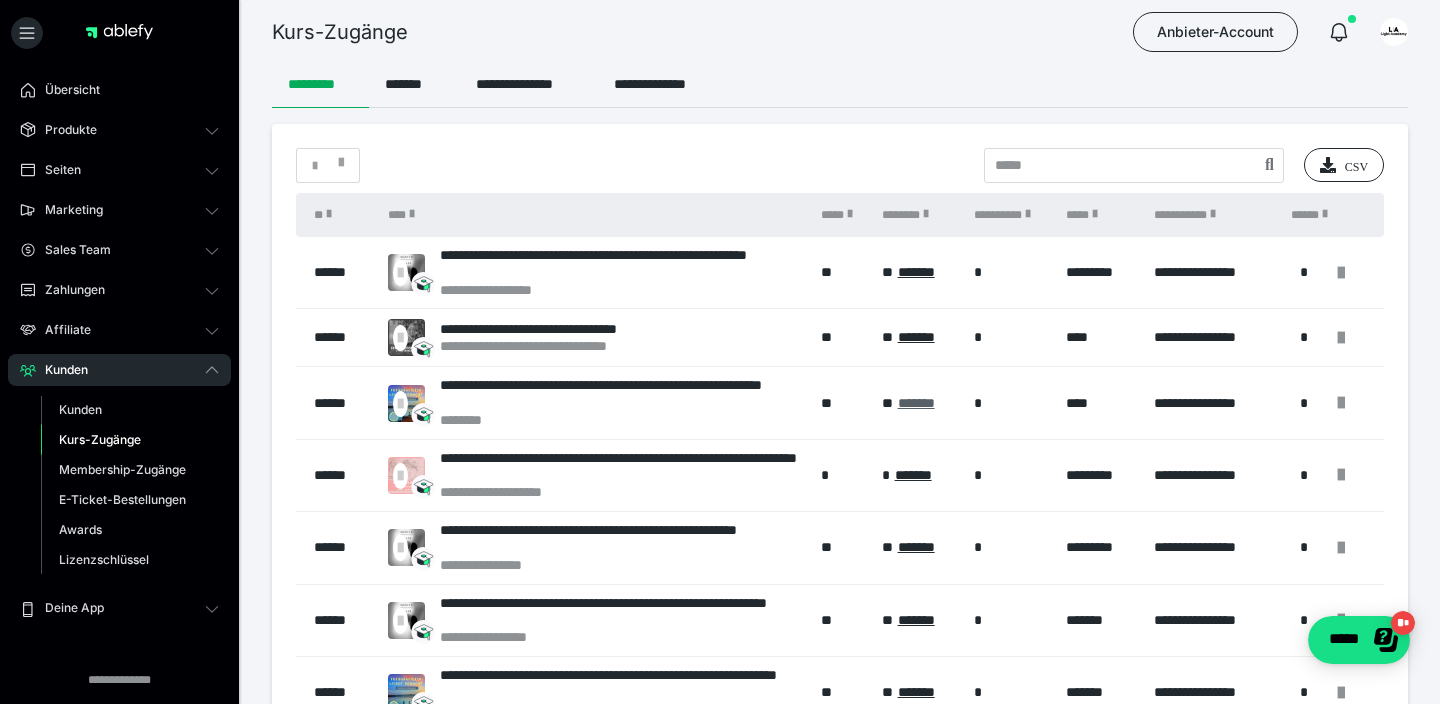 click on "*******" at bounding box center (916, 403) 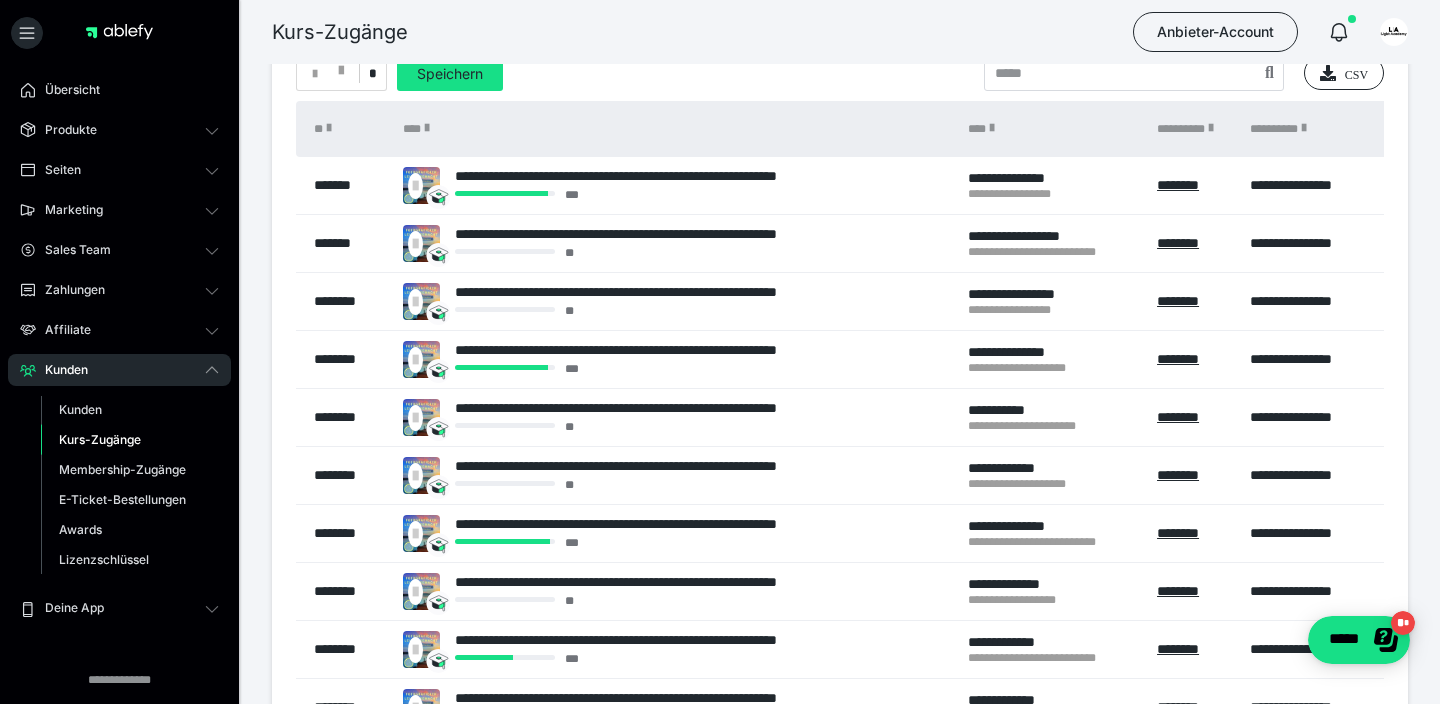 scroll, scrollTop: 93, scrollLeft: 0, axis: vertical 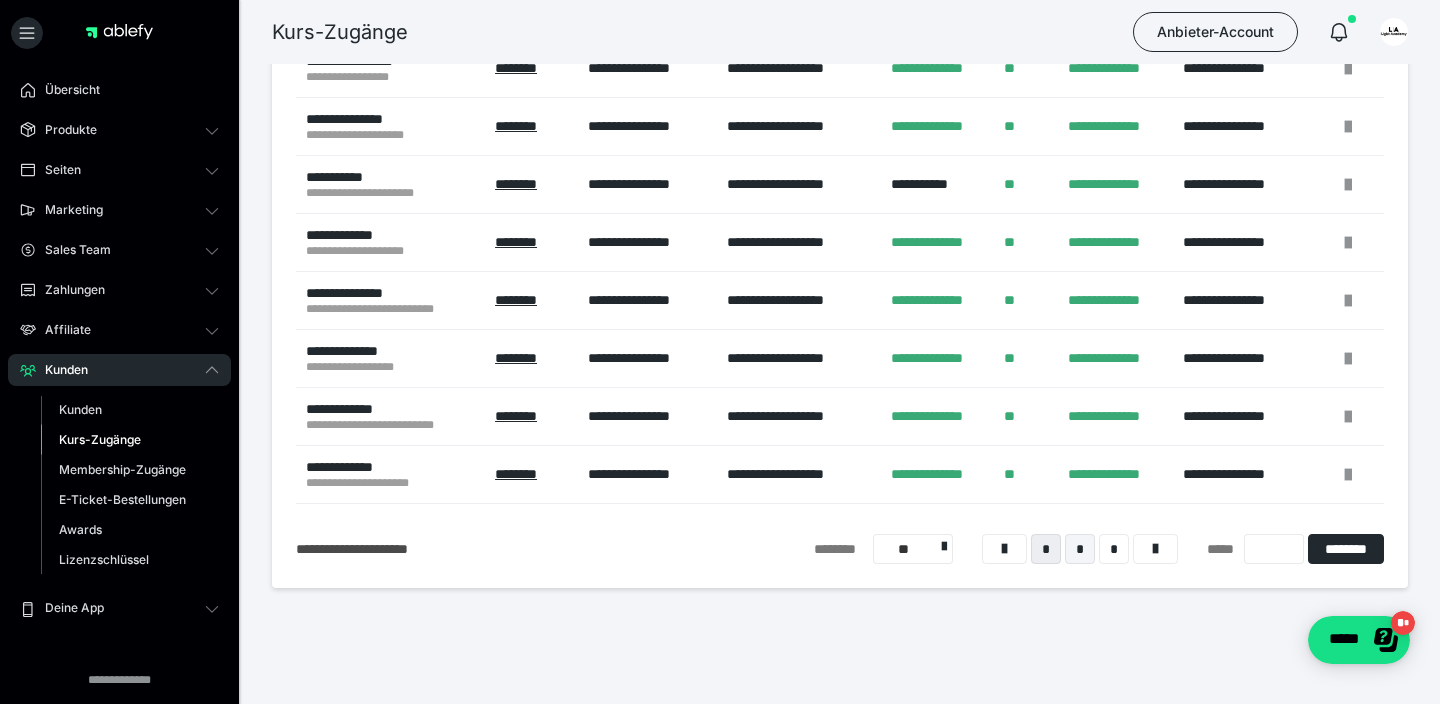 click on "*" at bounding box center (1080, 549) 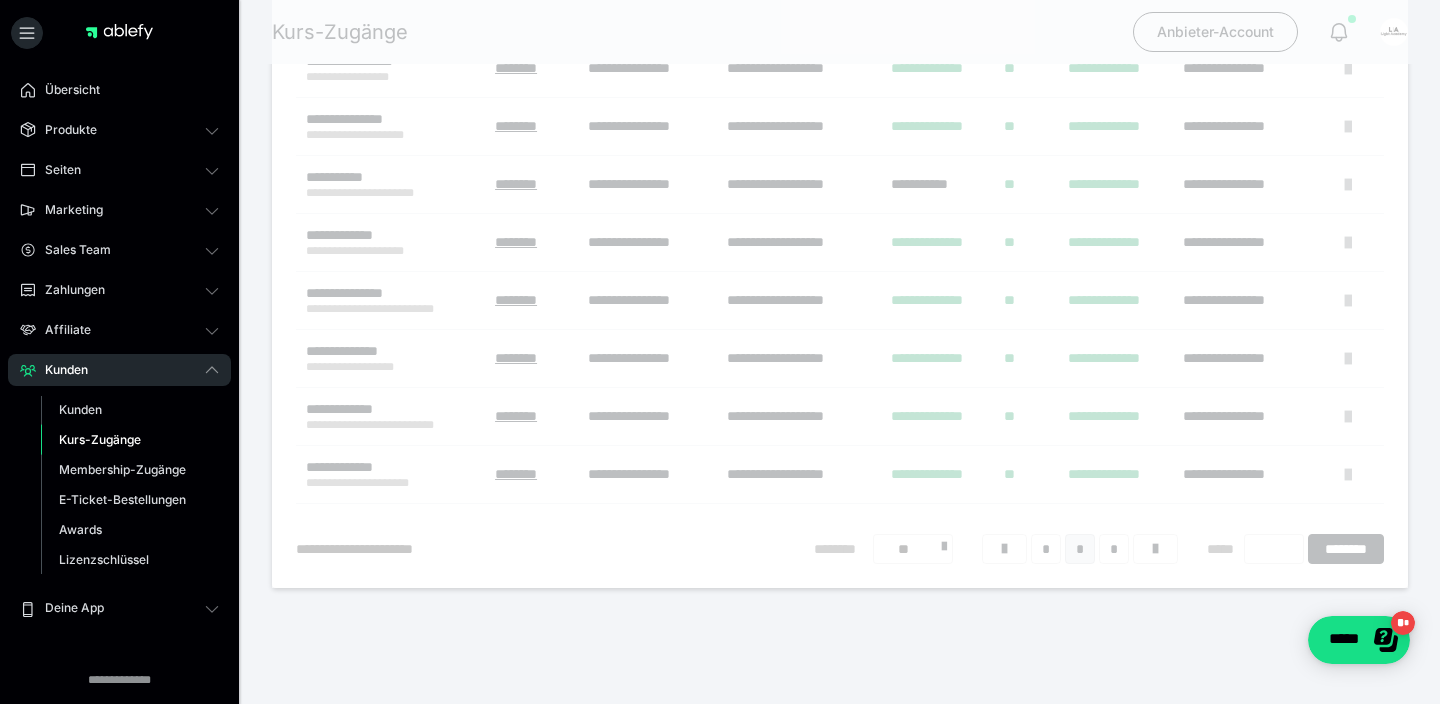 scroll, scrollTop: 64, scrollLeft: 0, axis: vertical 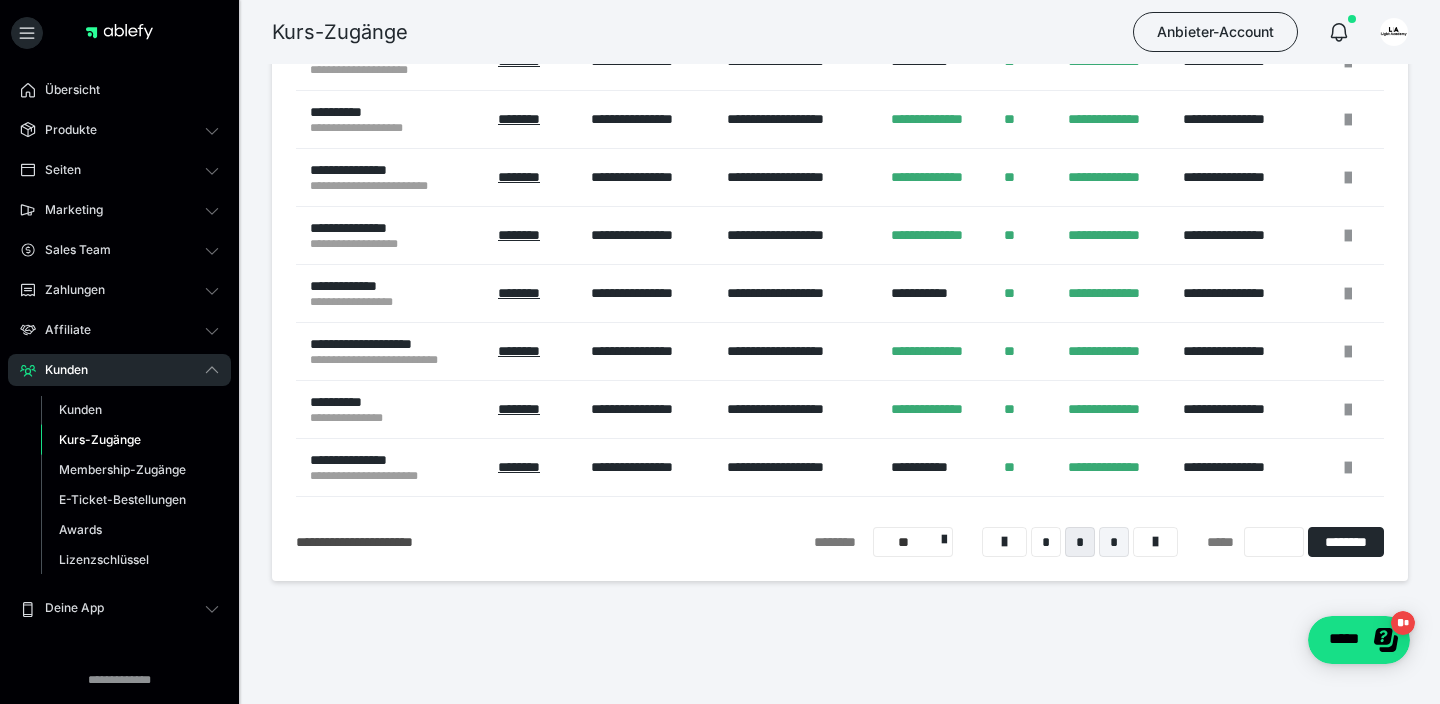 click on "*" at bounding box center (1114, 542) 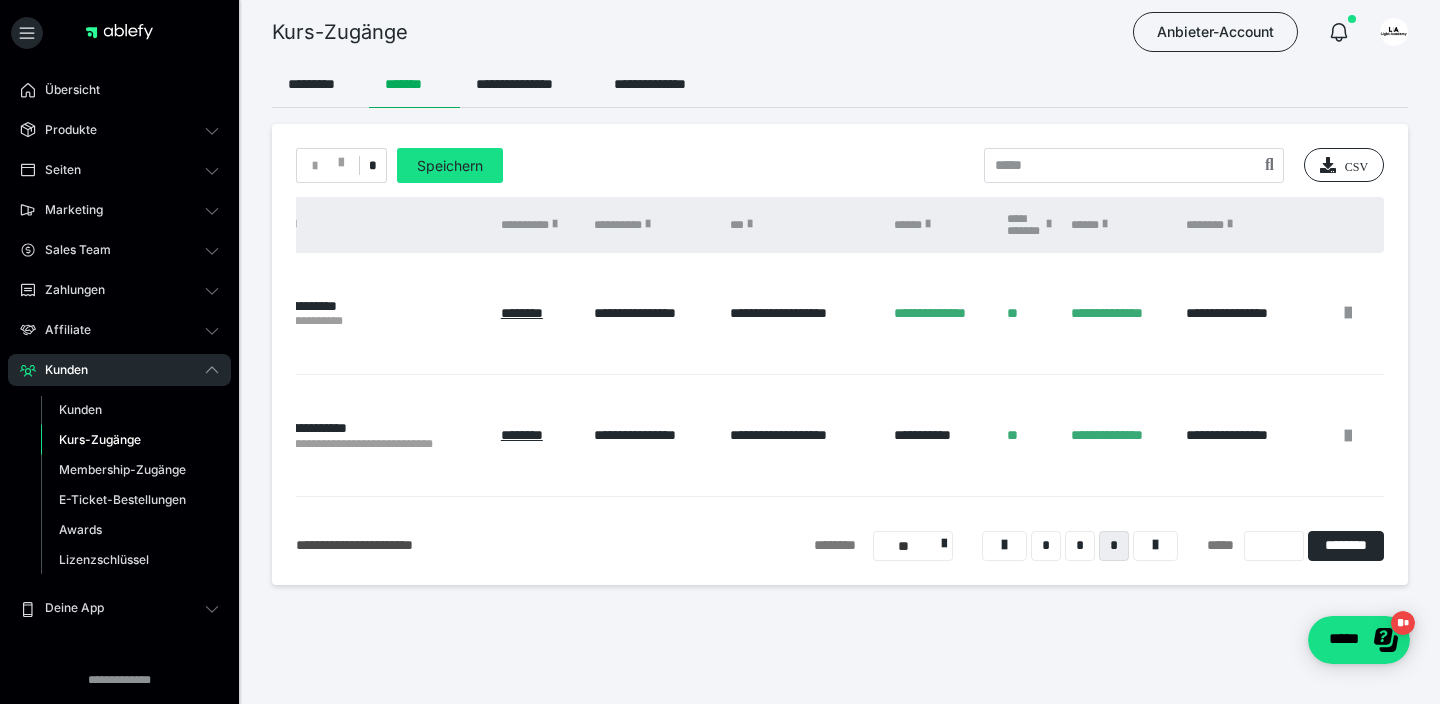scroll, scrollTop: 0, scrollLeft: 0, axis: both 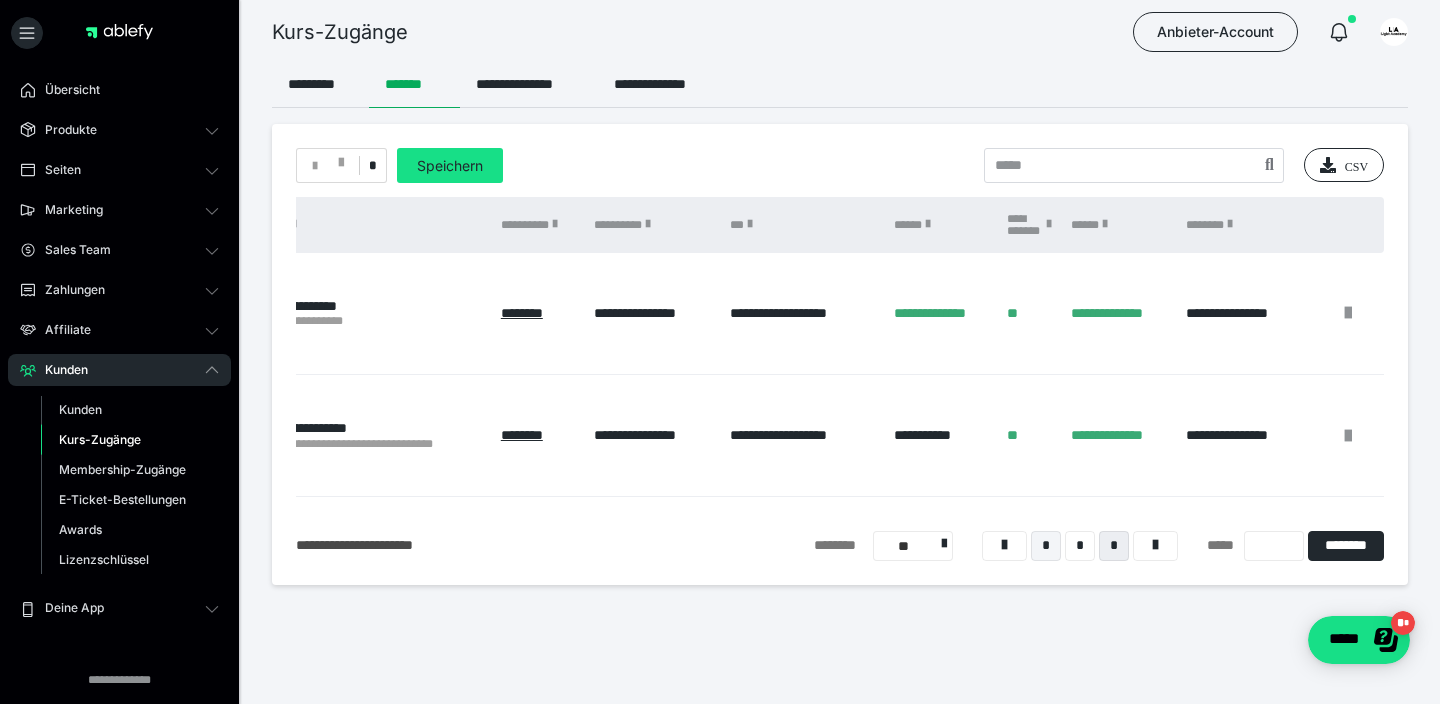 click on "*" at bounding box center (1046, 546) 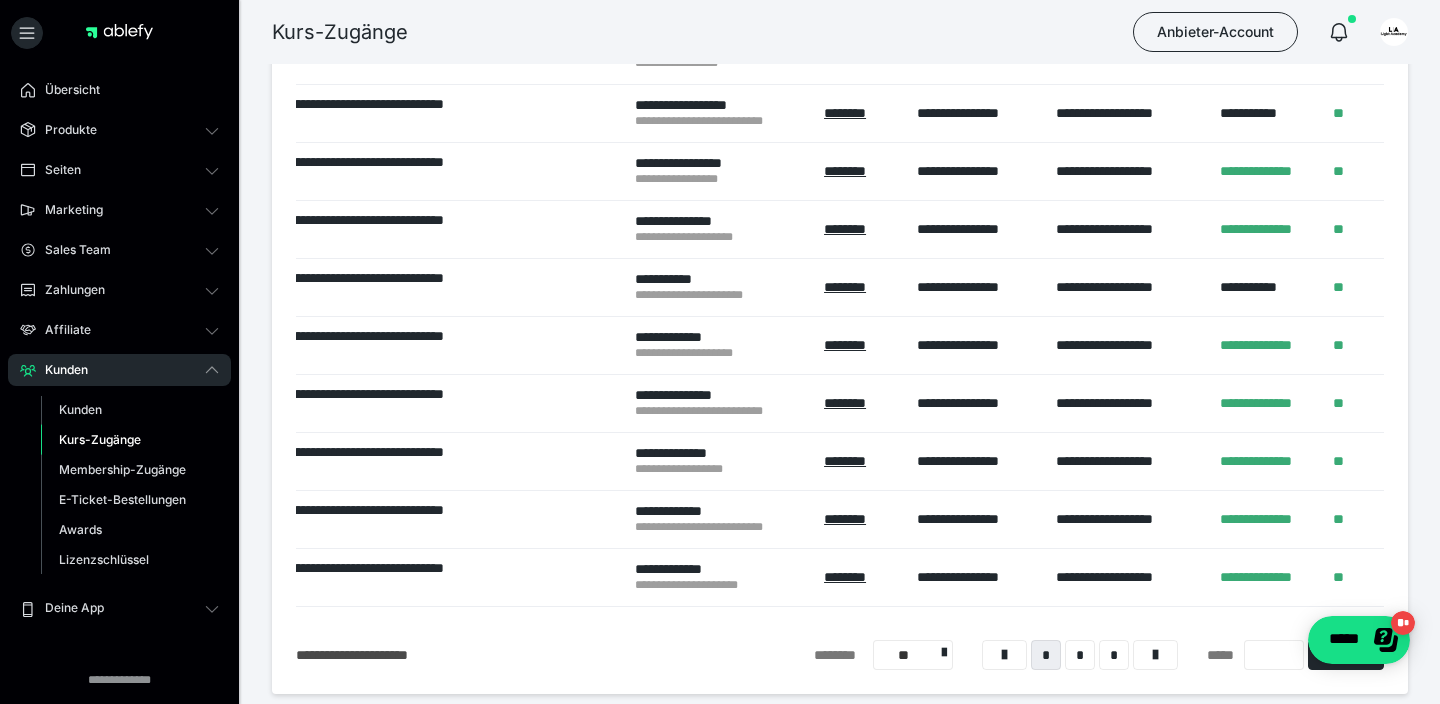 scroll, scrollTop: 264, scrollLeft: 0, axis: vertical 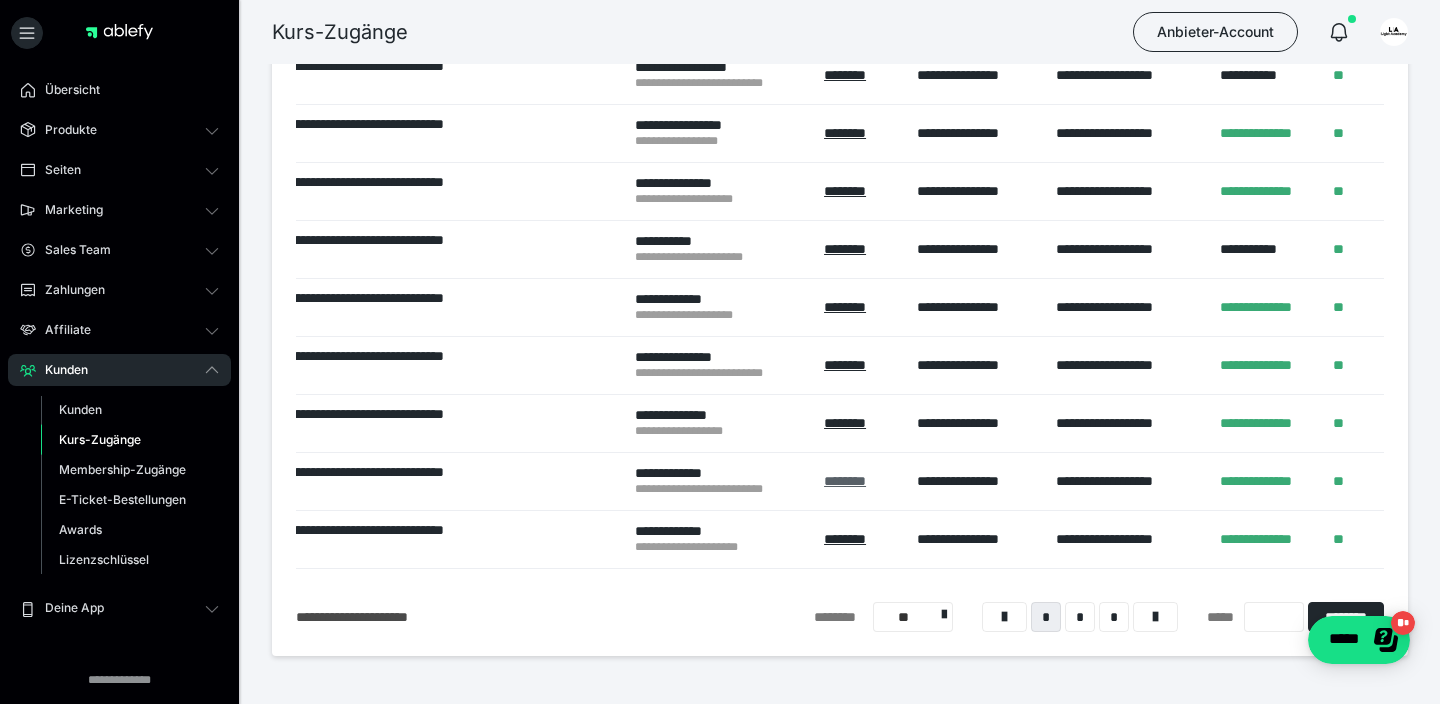 click on "********" at bounding box center (845, 481) 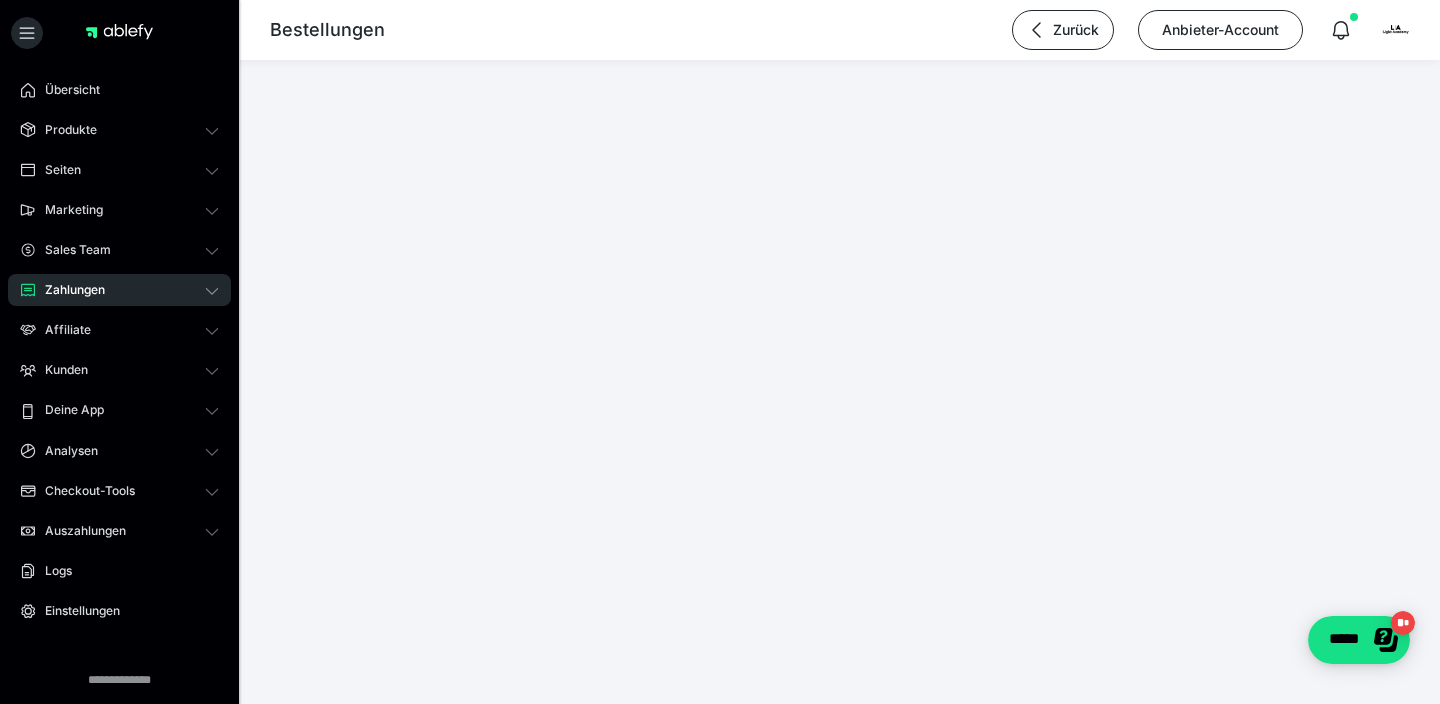 scroll, scrollTop: 0, scrollLeft: 0, axis: both 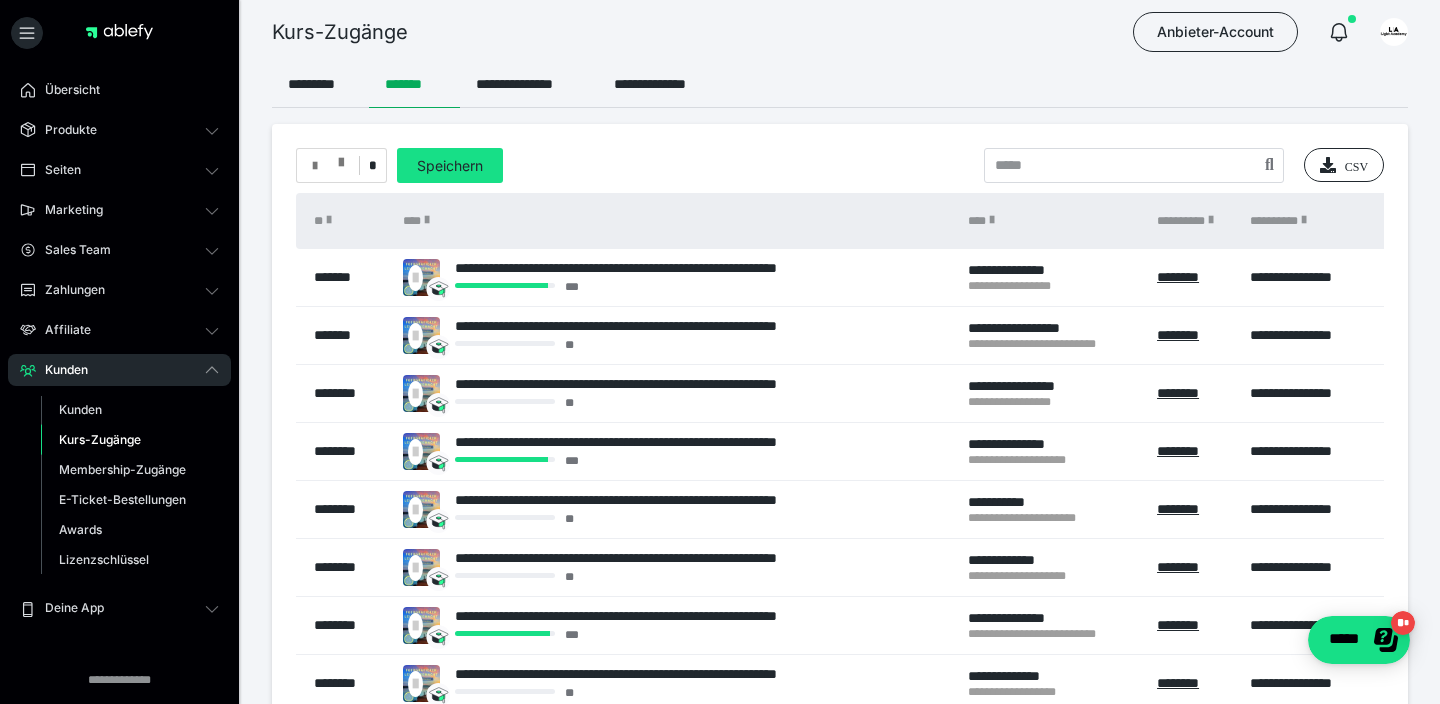 click at bounding box center (328, 166) 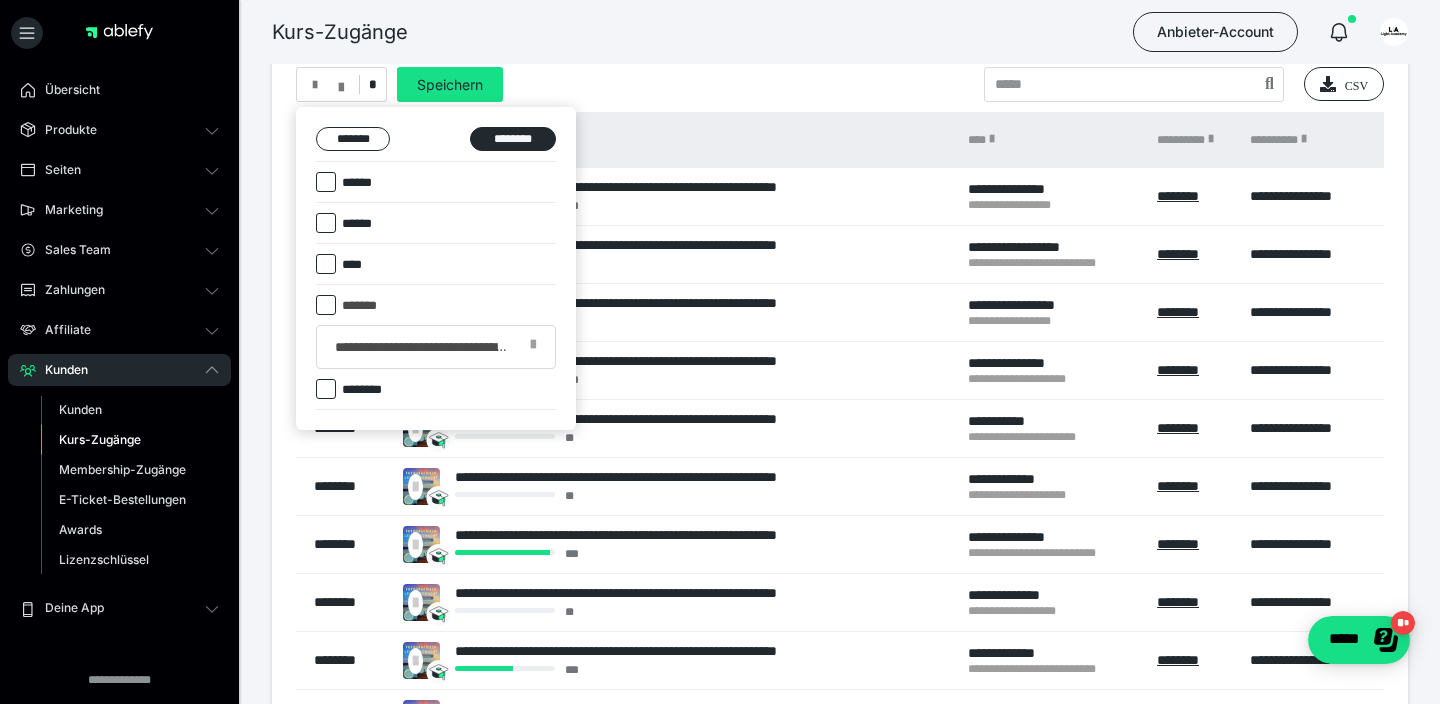 scroll, scrollTop: 85, scrollLeft: 0, axis: vertical 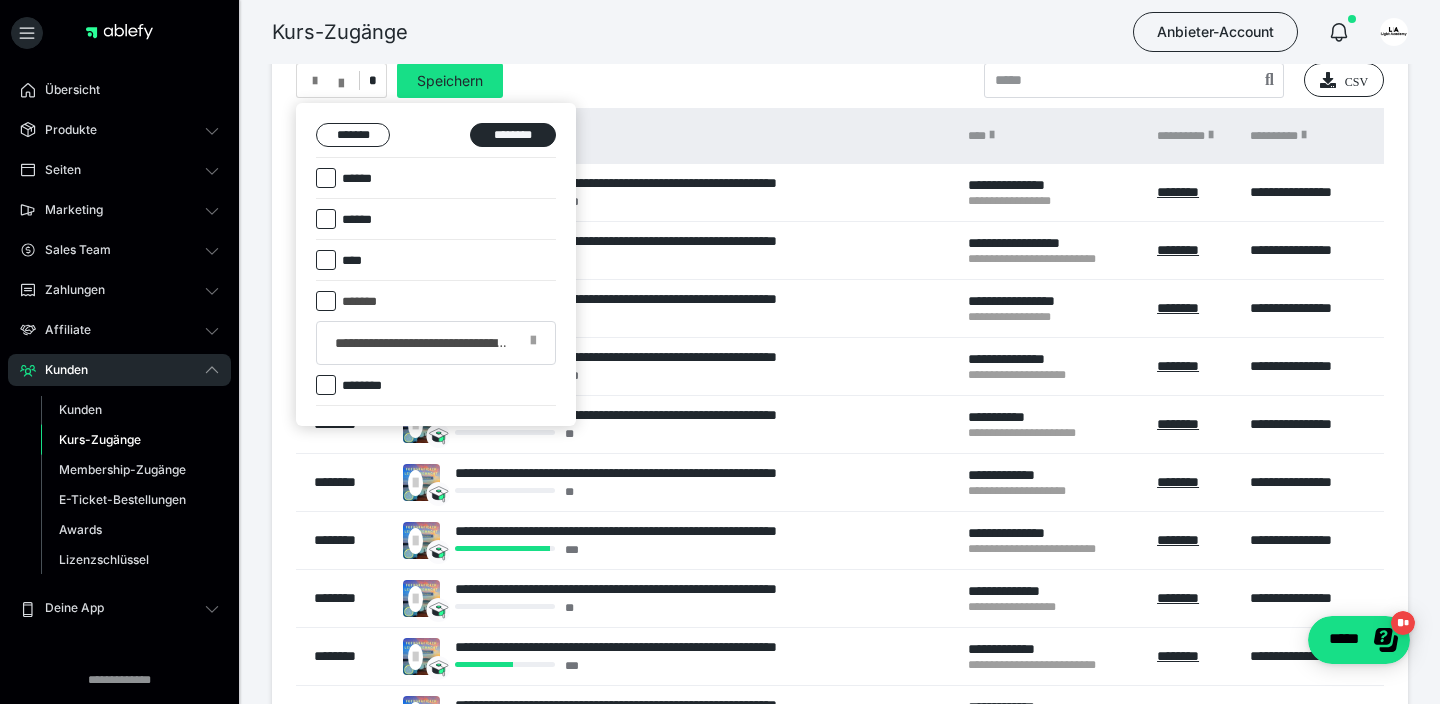 click at bounding box center [326, 178] 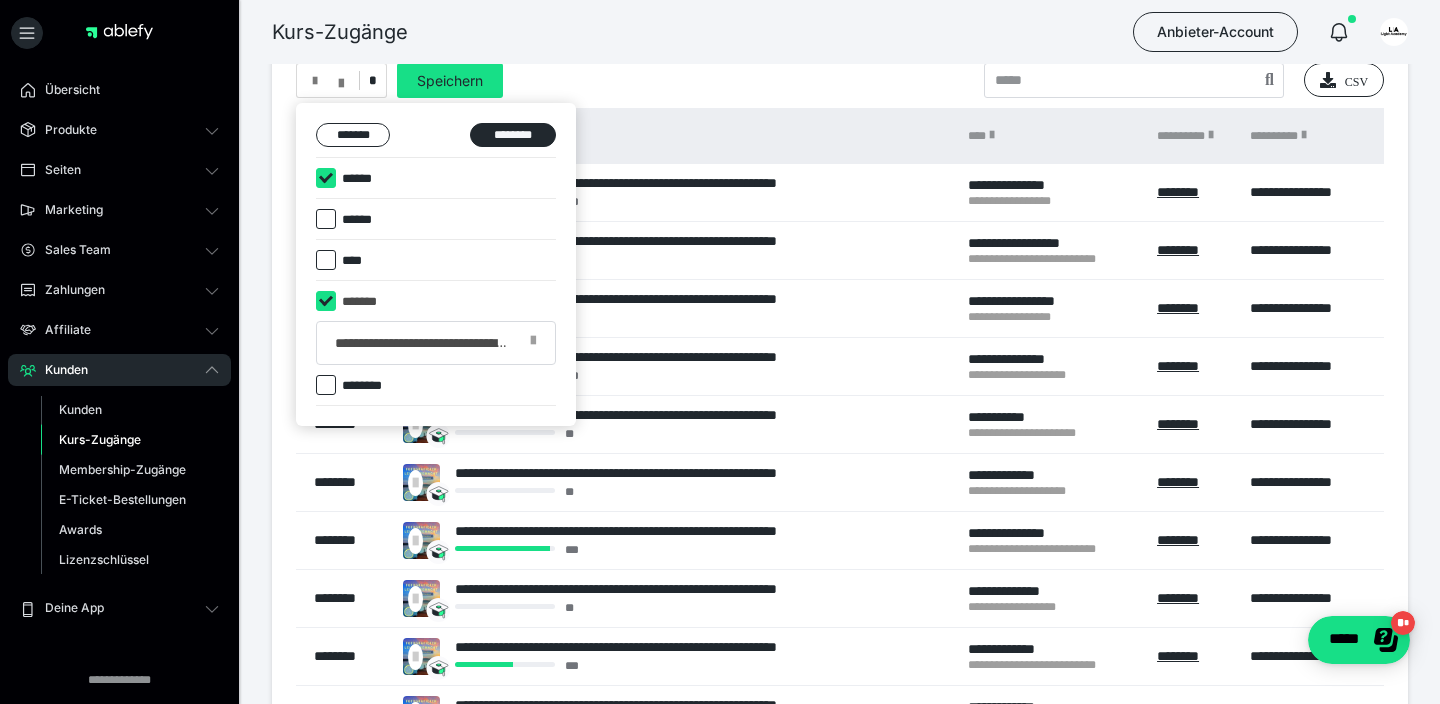 checkbox on "****" 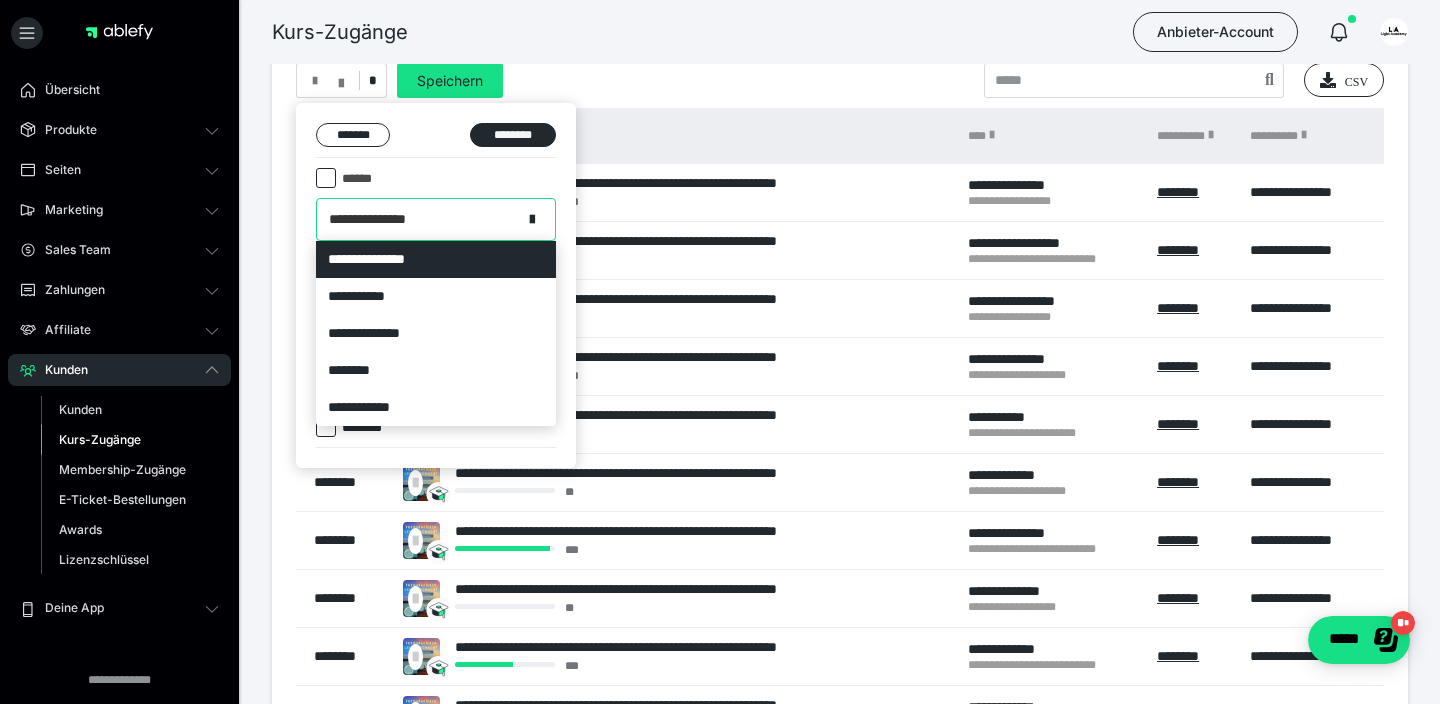 click on "**********" at bounding box center (380, 219) 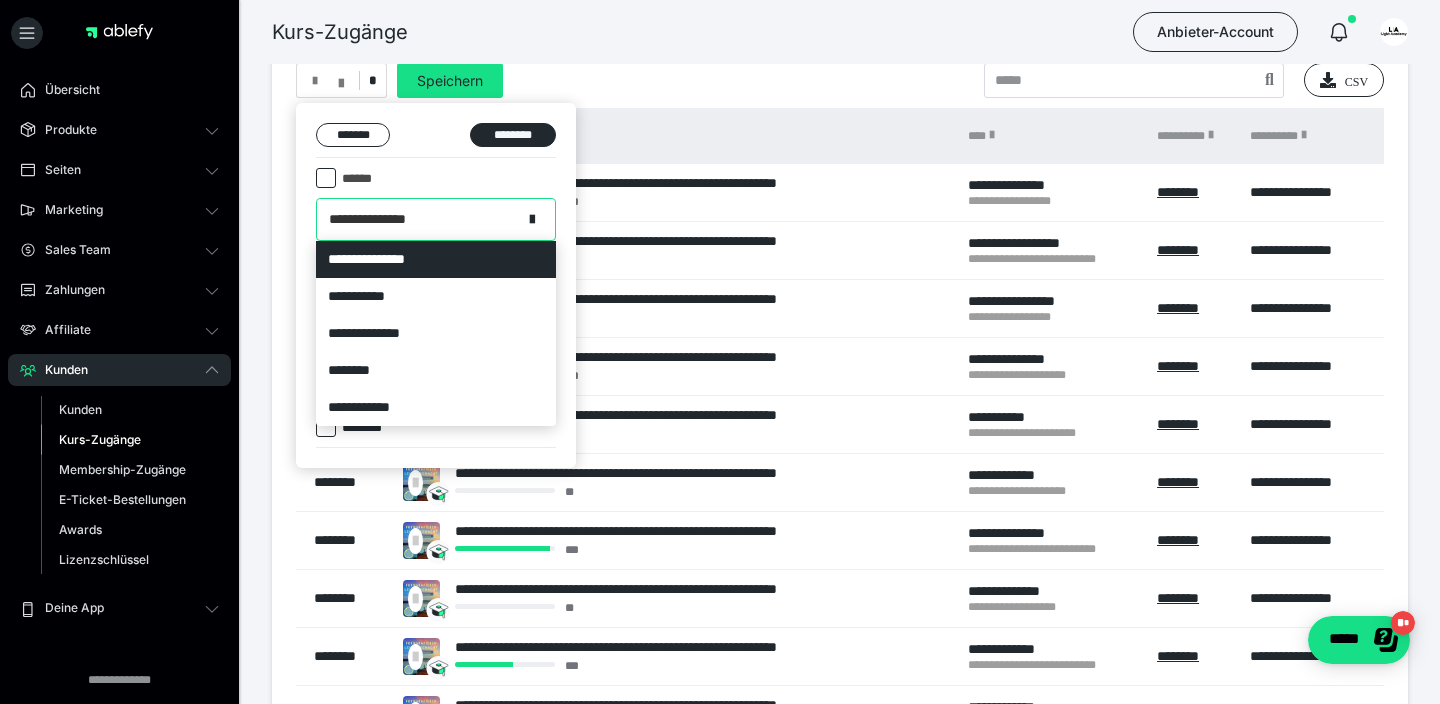 click at bounding box center [720, 352] 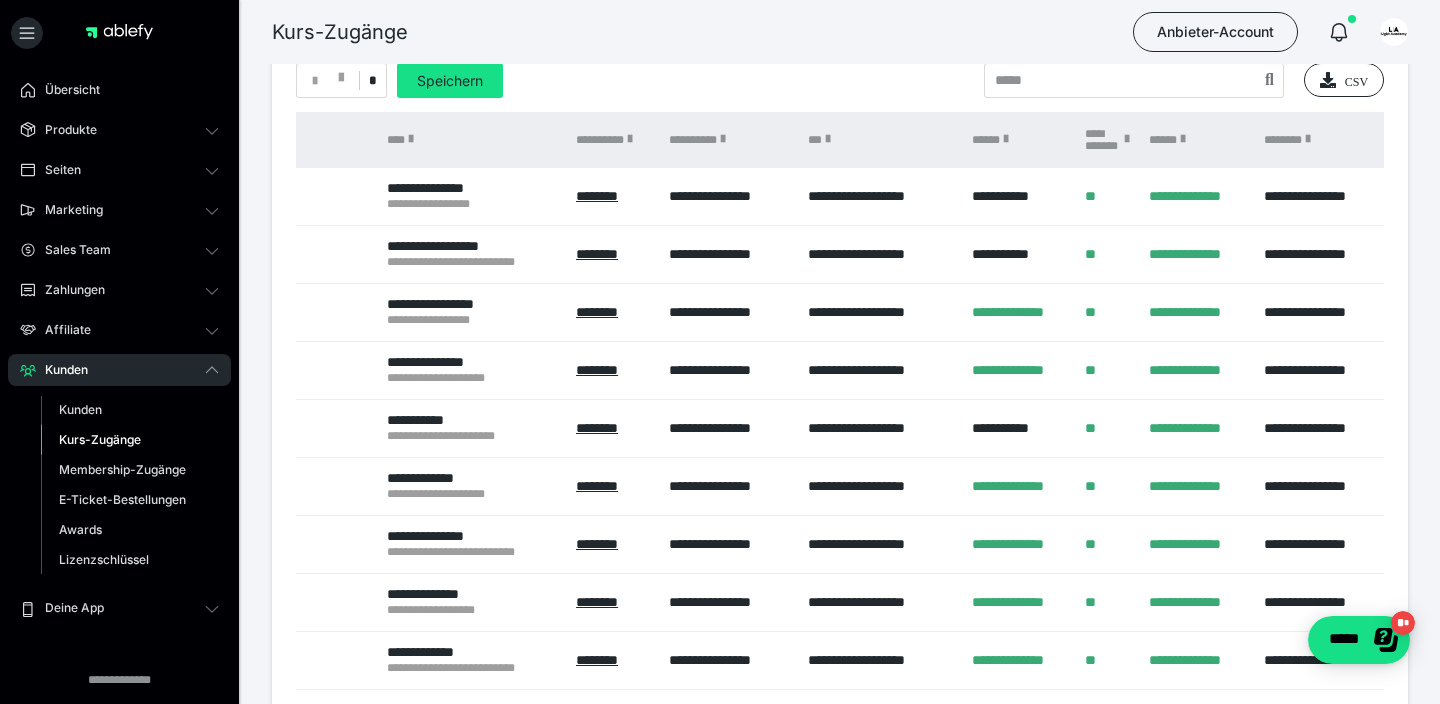 scroll, scrollTop: 0, scrollLeft: 565, axis: horizontal 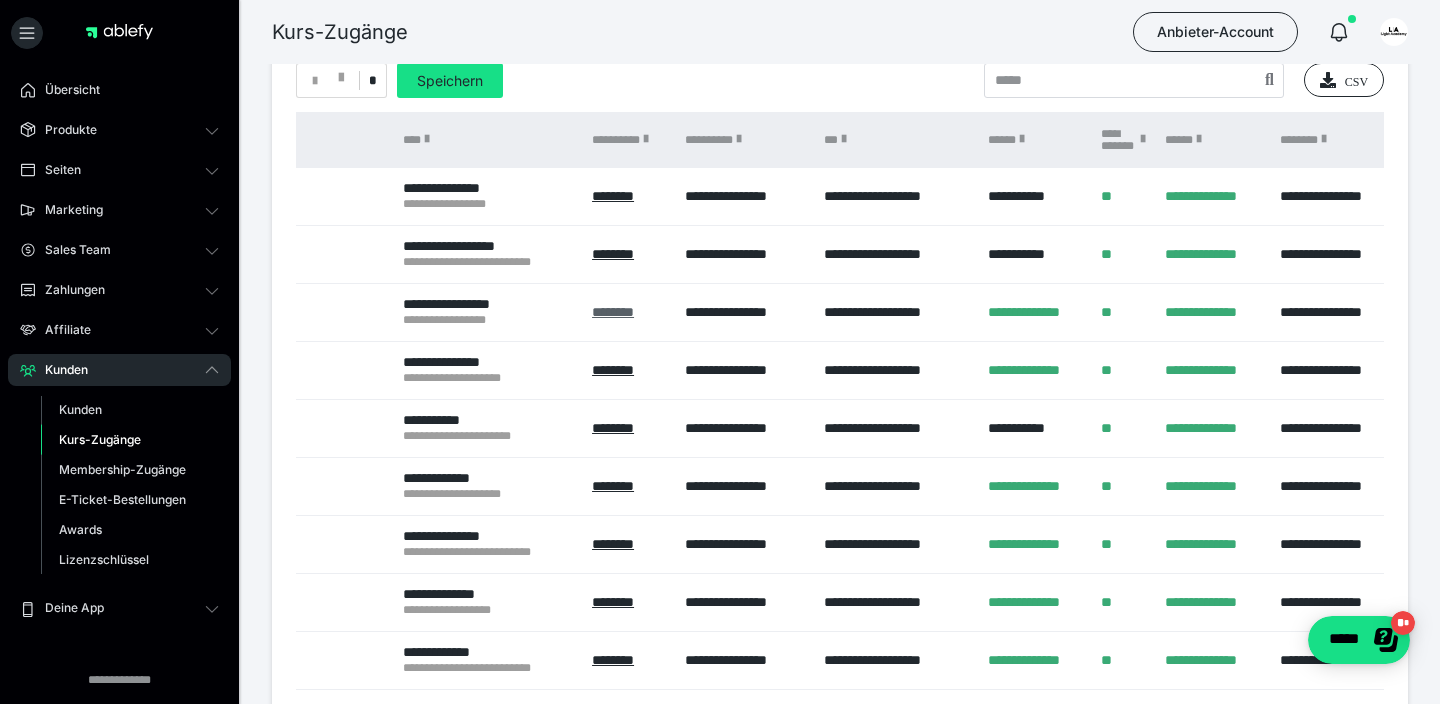 click on "********" at bounding box center (613, 312) 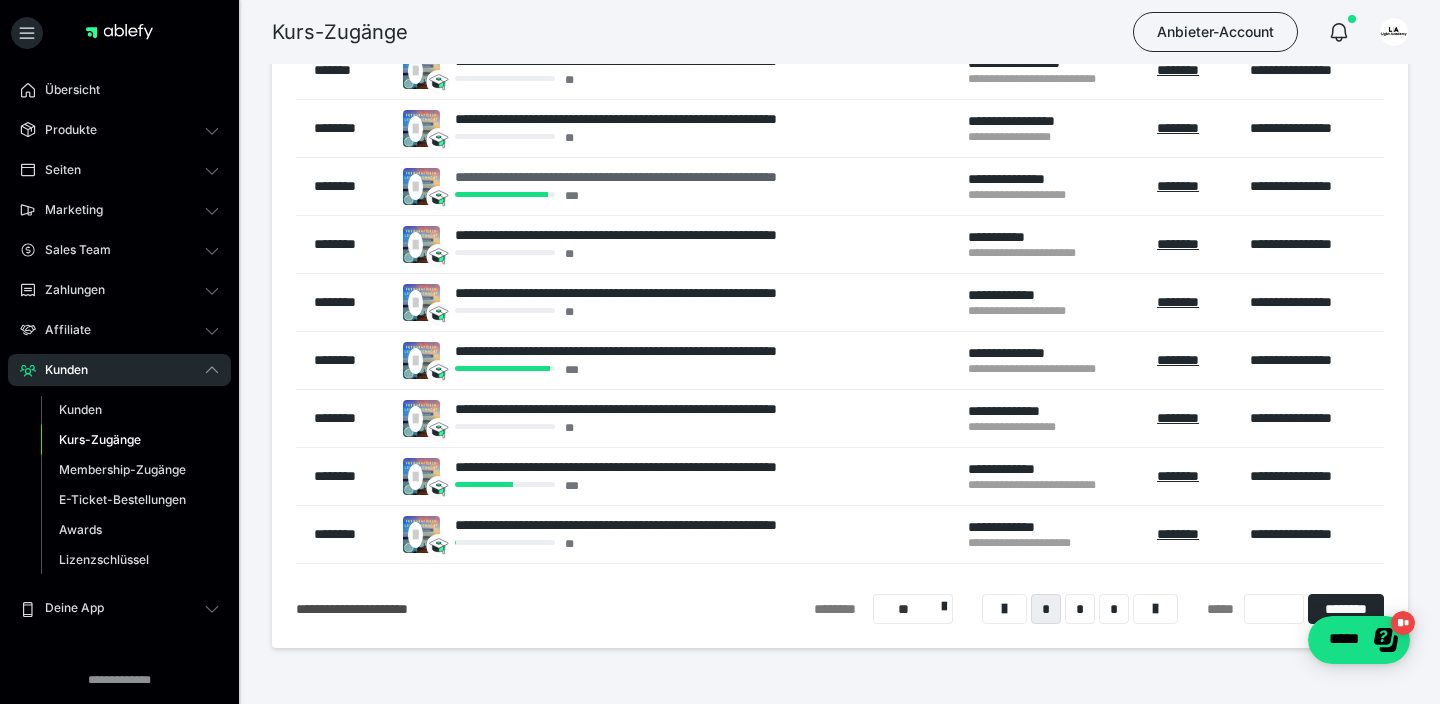 scroll, scrollTop: 332, scrollLeft: 0, axis: vertical 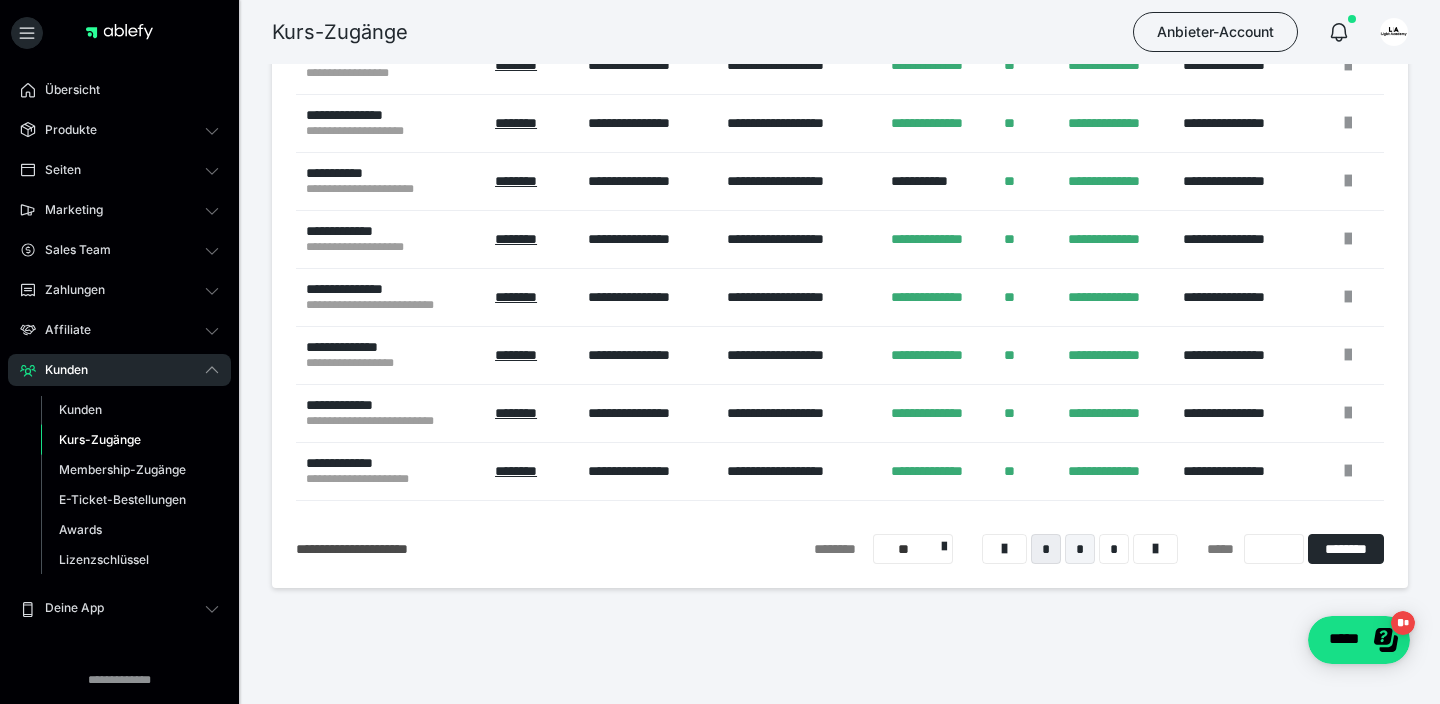 click on "*" at bounding box center (1080, 549) 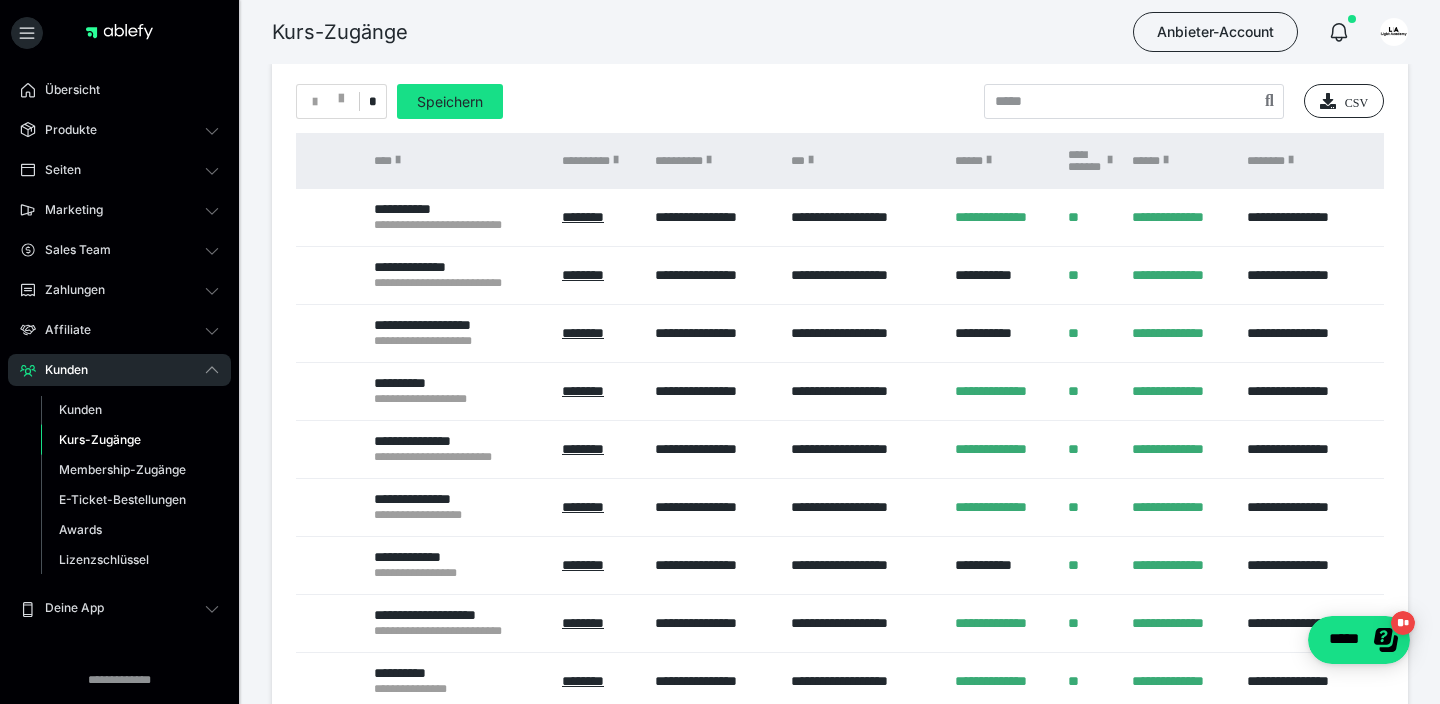 scroll, scrollTop: 0, scrollLeft: 491, axis: horizontal 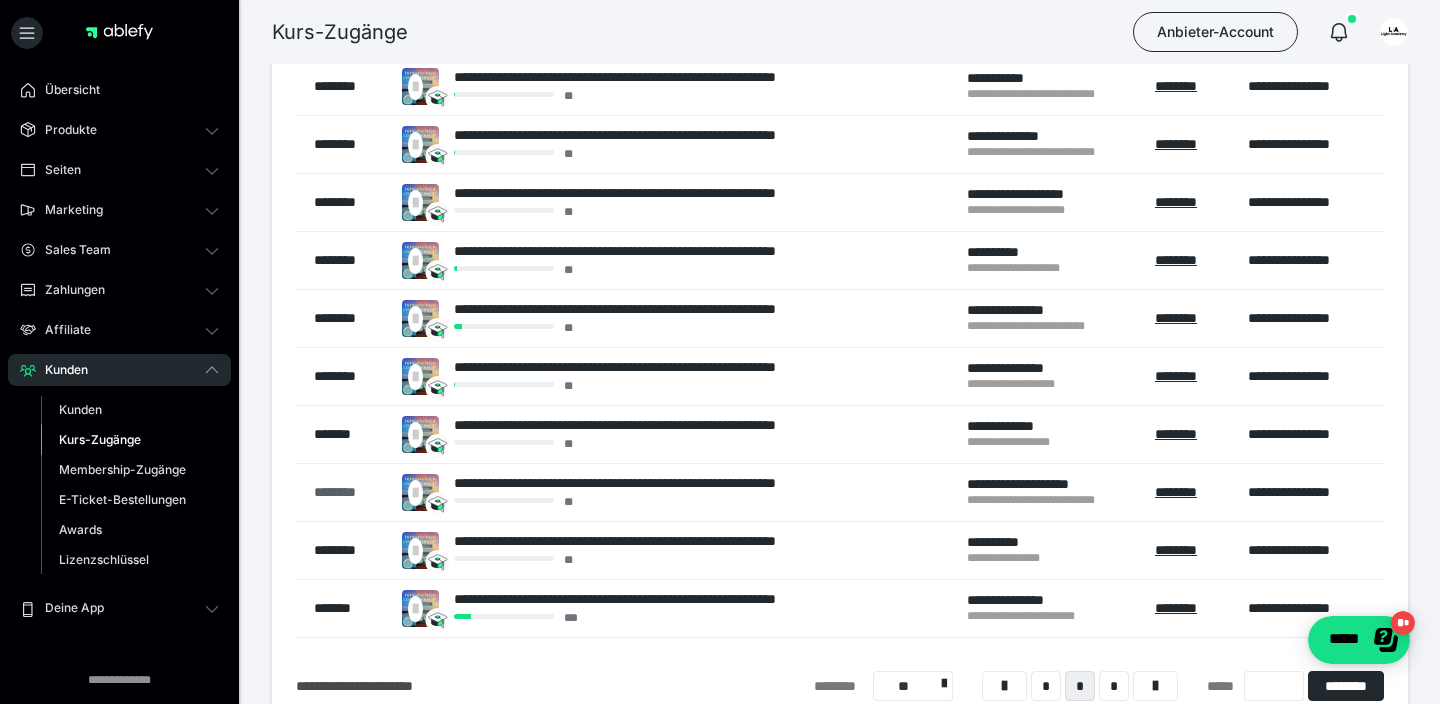 click on "********" at bounding box center [348, 492] 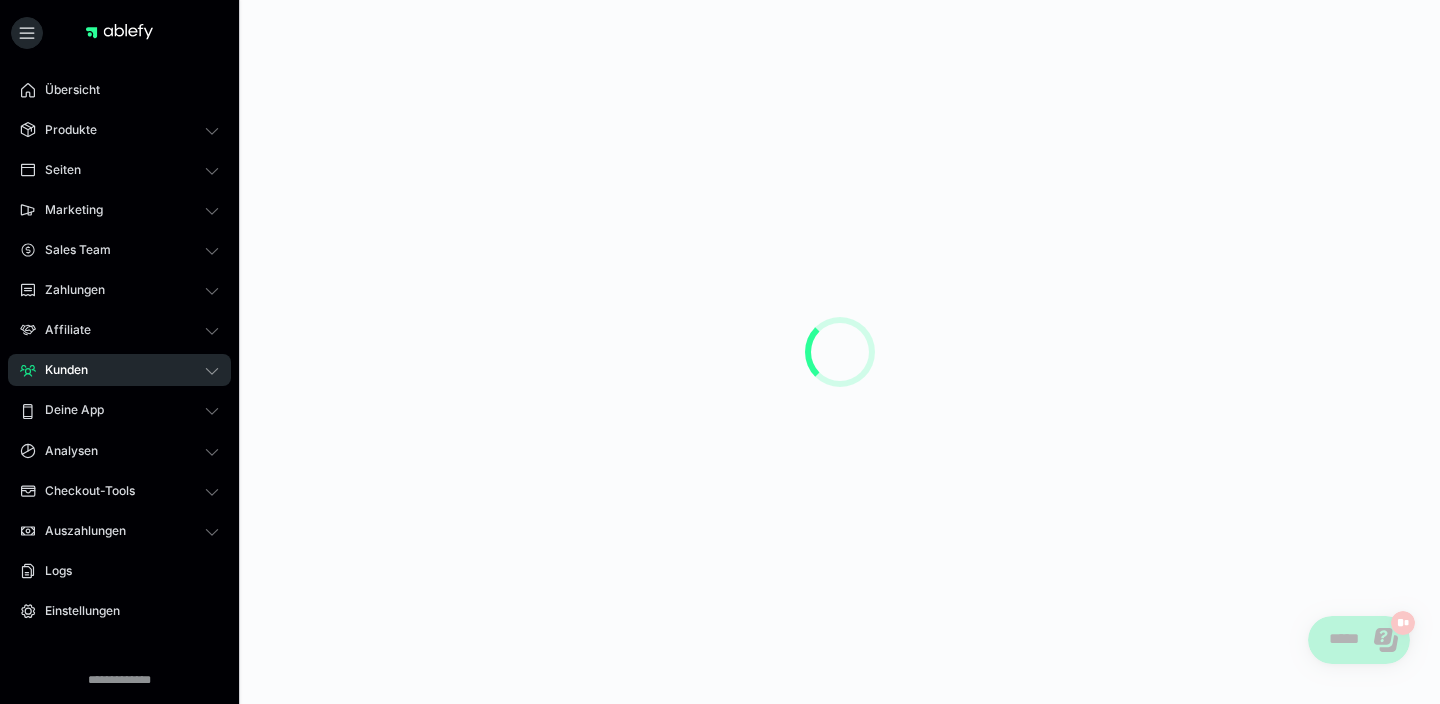 scroll, scrollTop: 0, scrollLeft: 0, axis: both 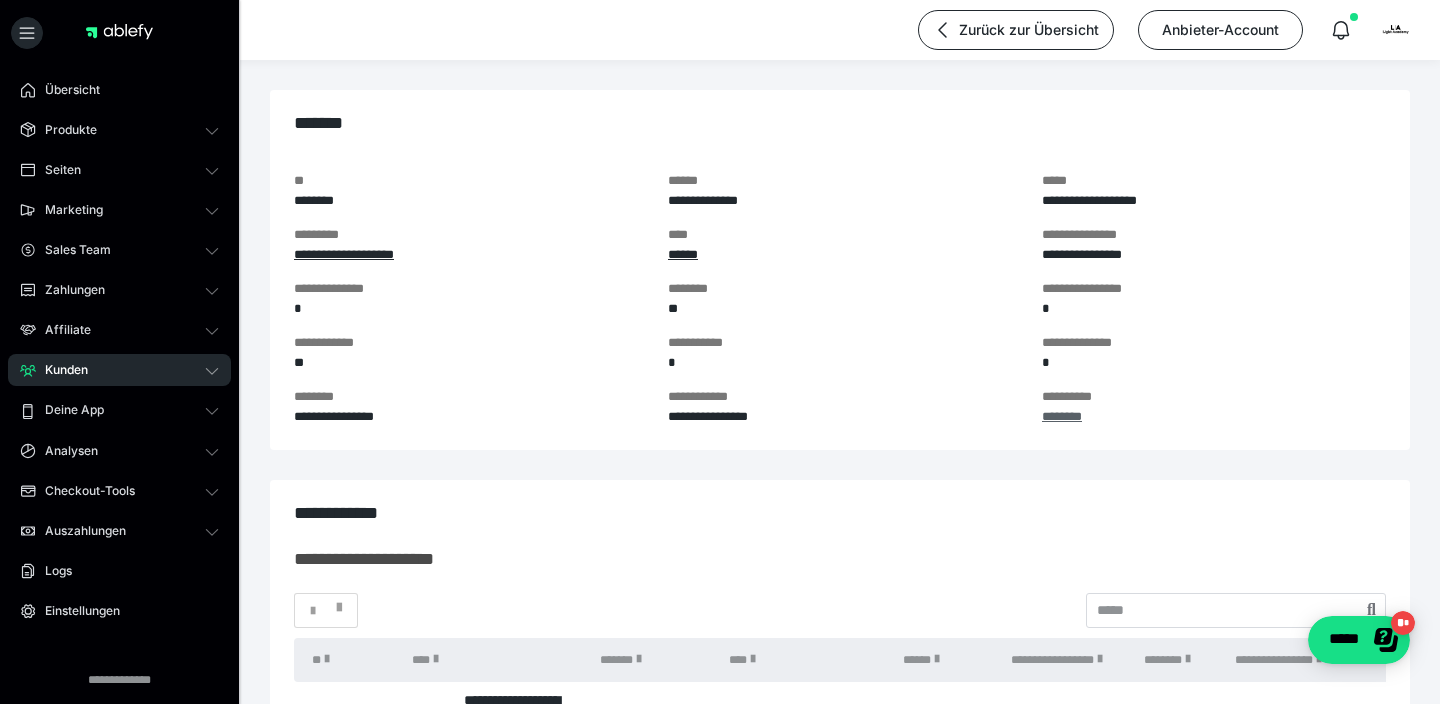 click on "********" at bounding box center [1062, 416] 